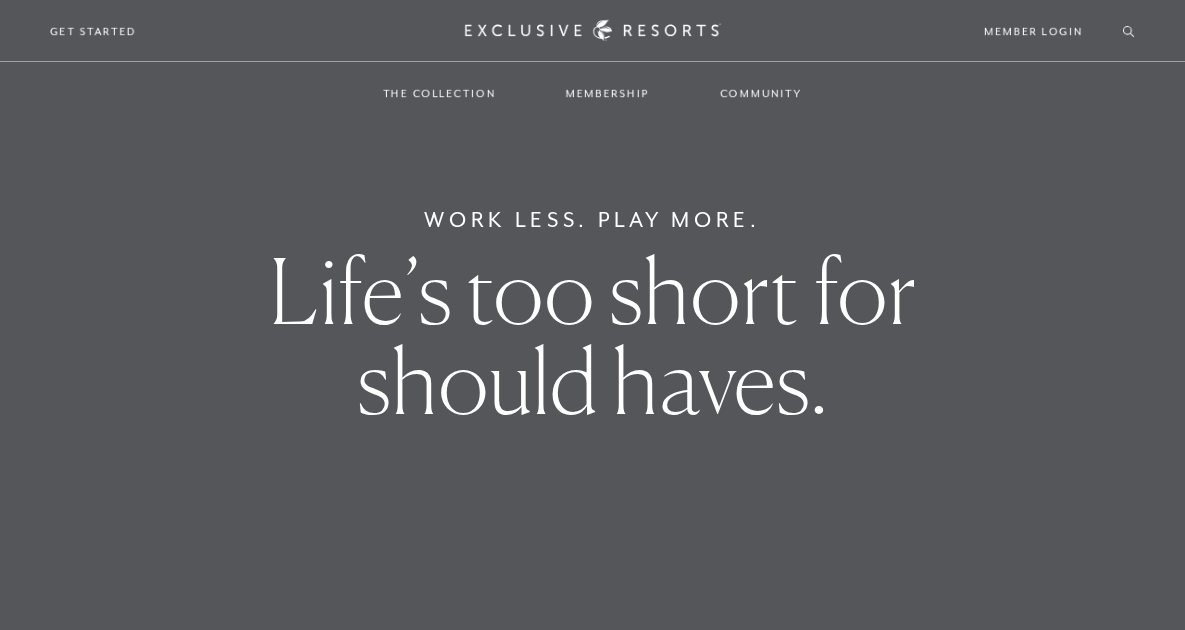 scroll, scrollTop: 0, scrollLeft: 0, axis: both 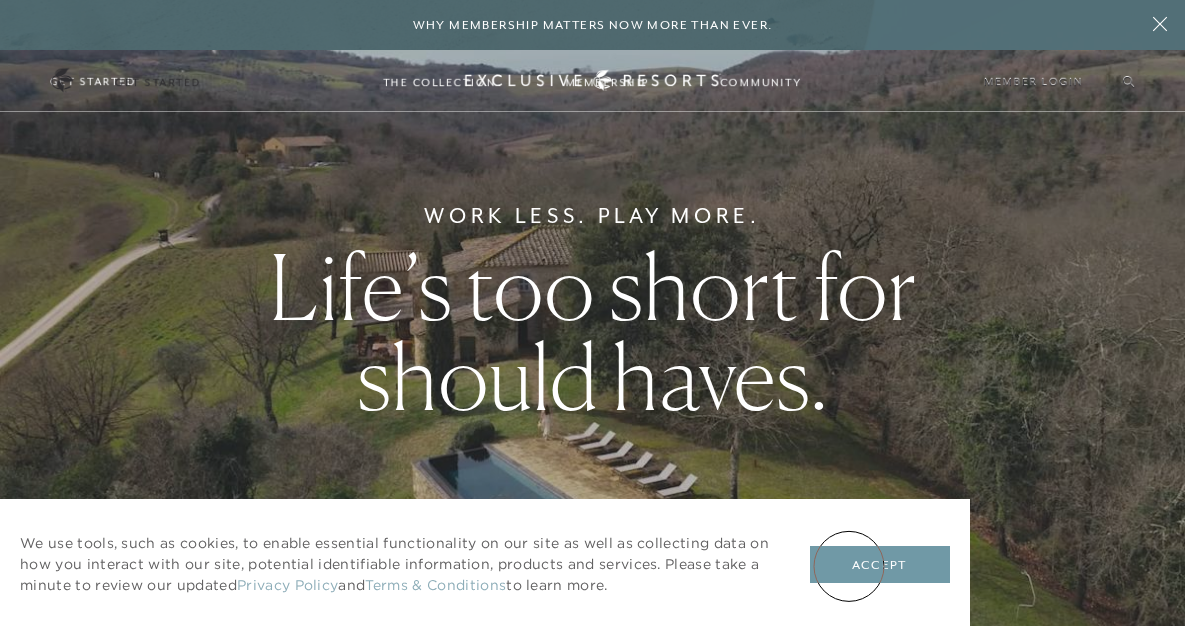 click on "Accept" at bounding box center [880, 565] 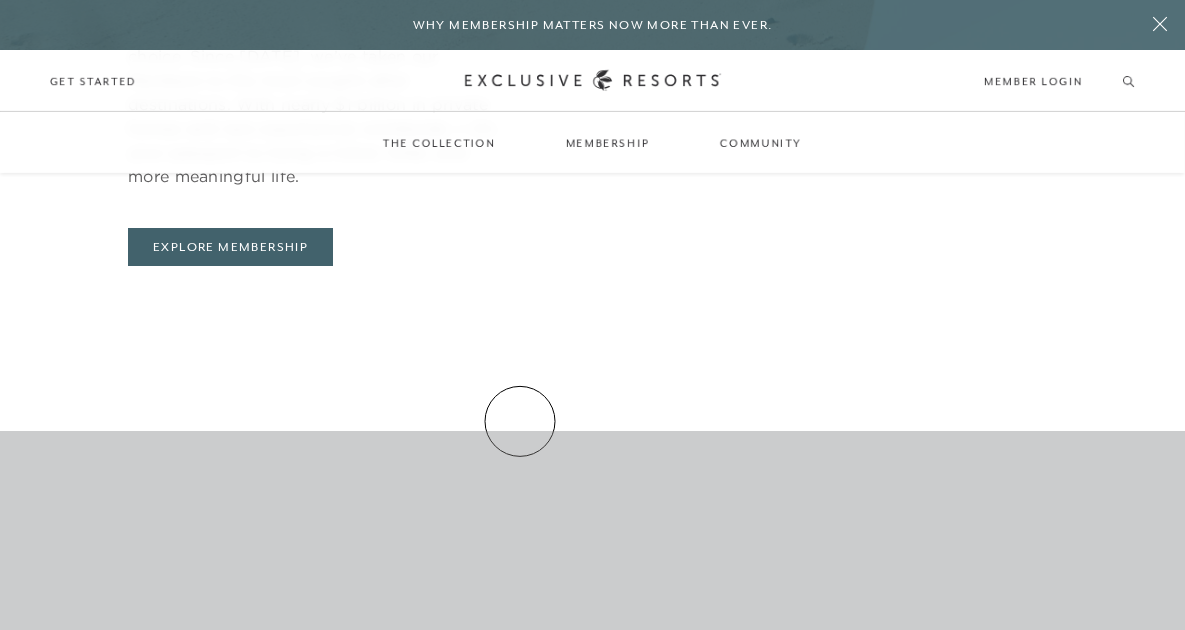 scroll, scrollTop: 906, scrollLeft: 0, axis: vertical 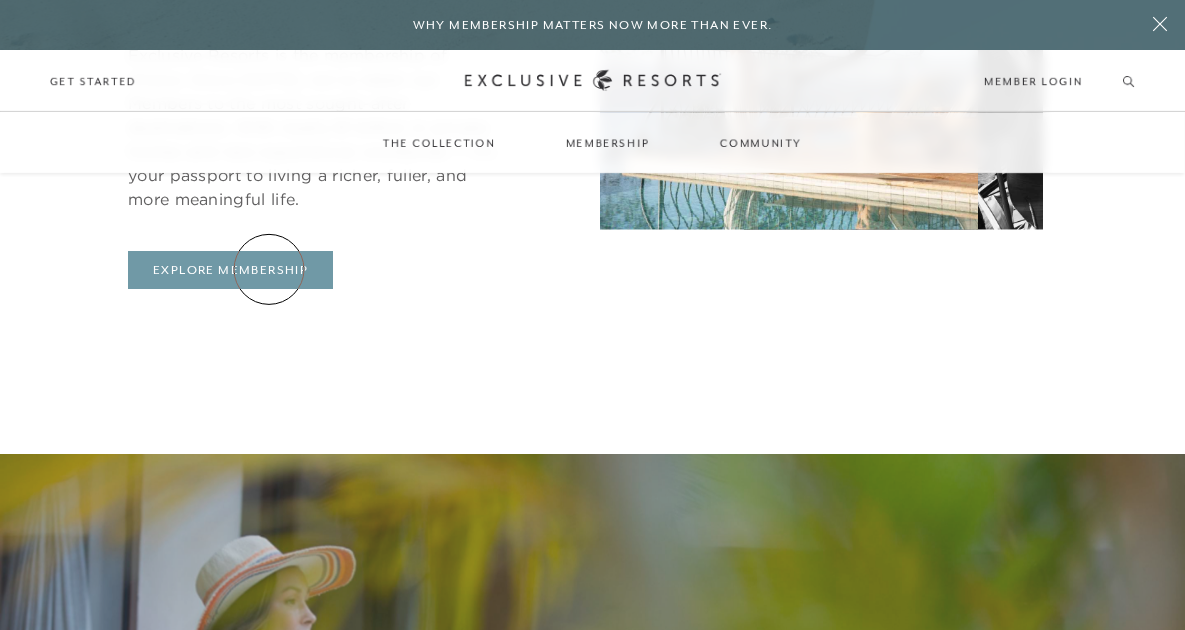 click on "Explore Membership" at bounding box center (230, 270) 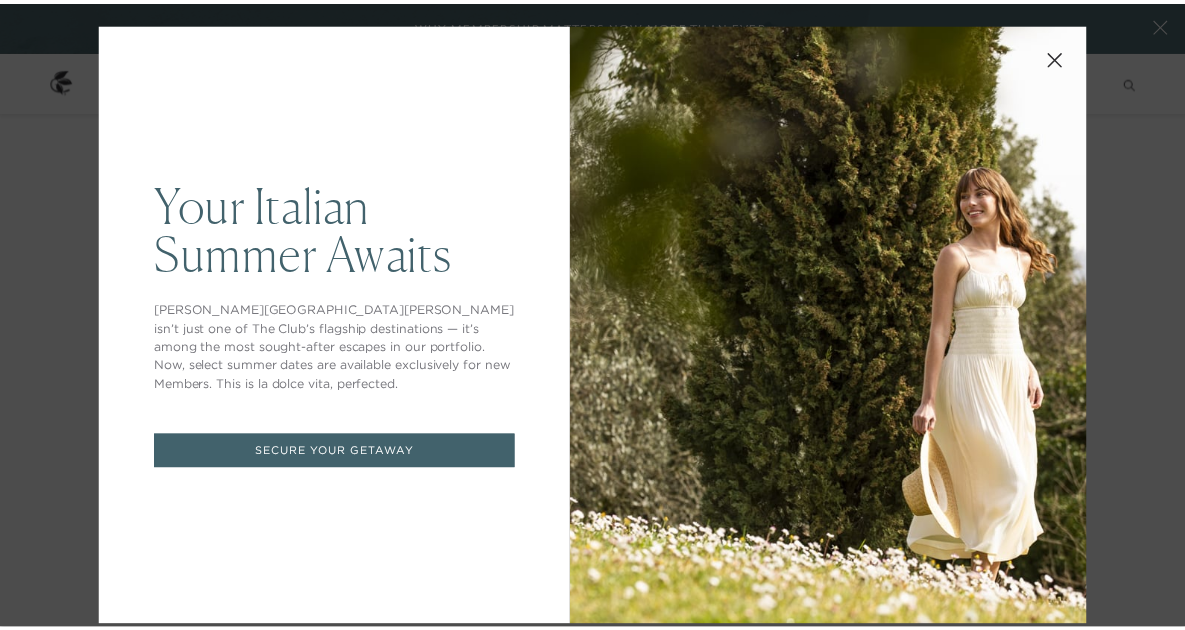 scroll, scrollTop: 0, scrollLeft: 0, axis: both 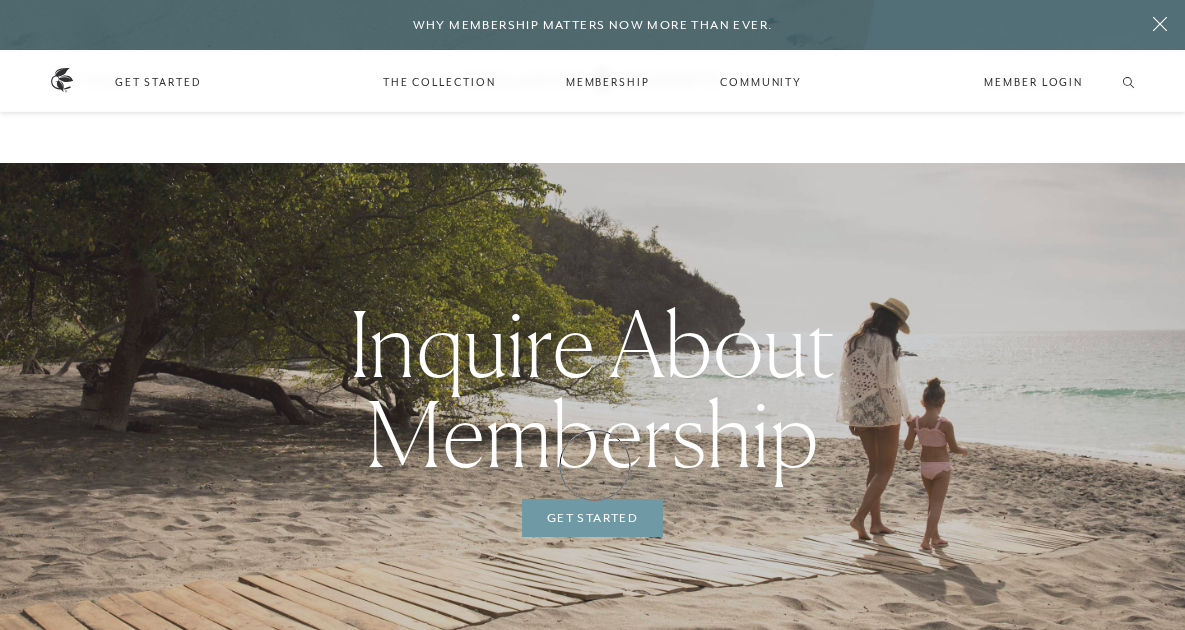 click on "Get Started" at bounding box center [592, 518] 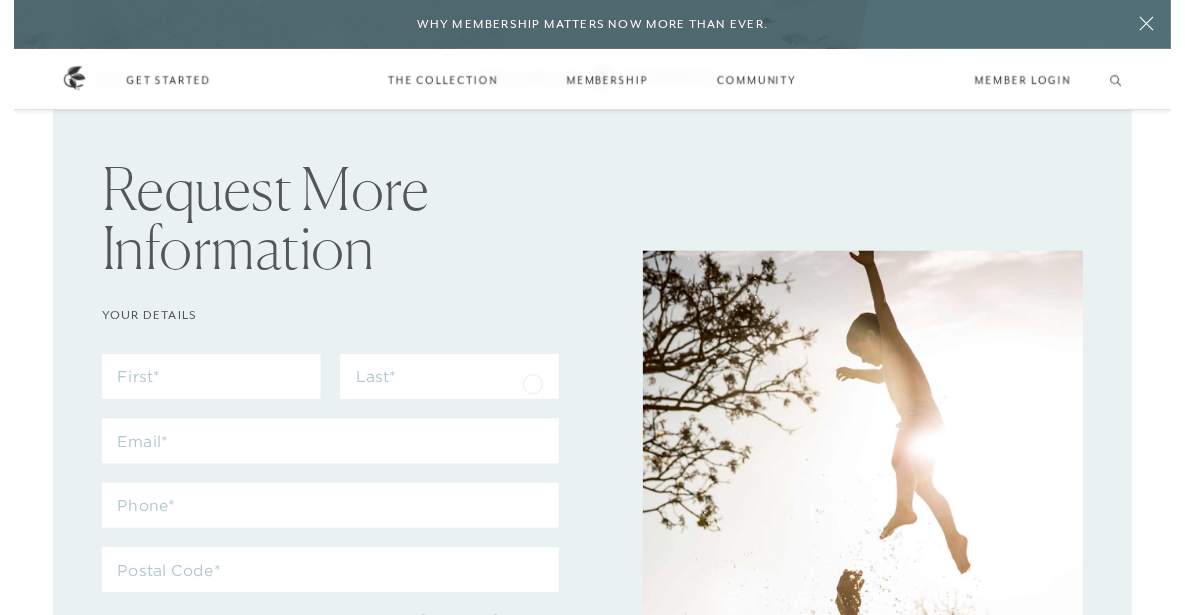 scroll, scrollTop: 0, scrollLeft: 0, axis: both 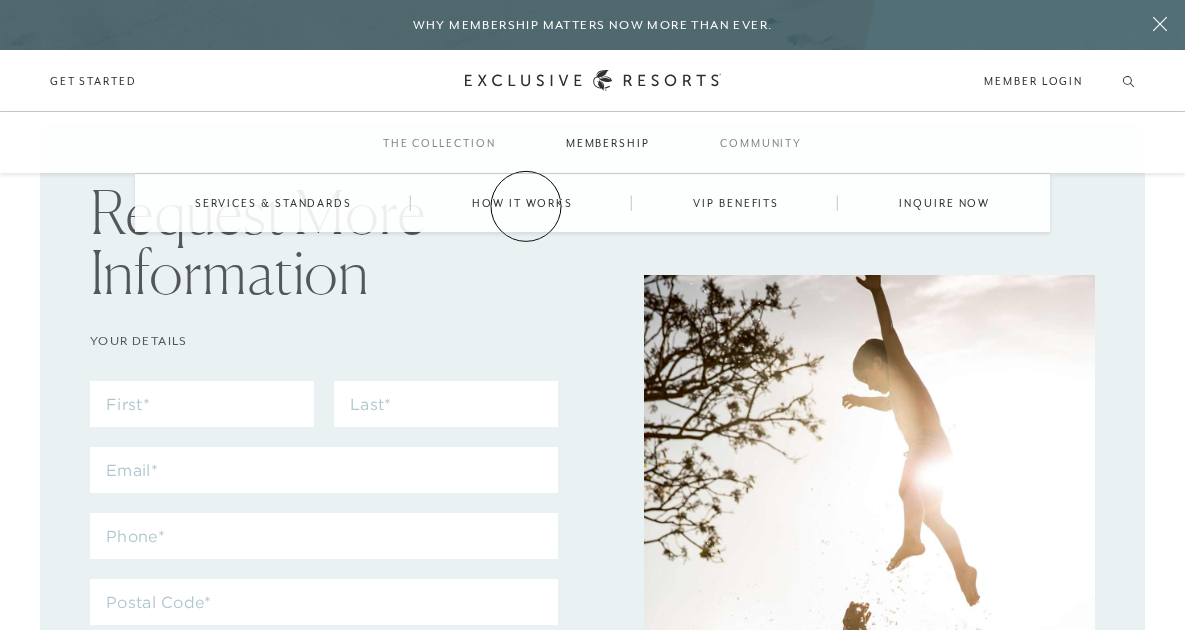click on "How it works" at bounding box center [522, 203] 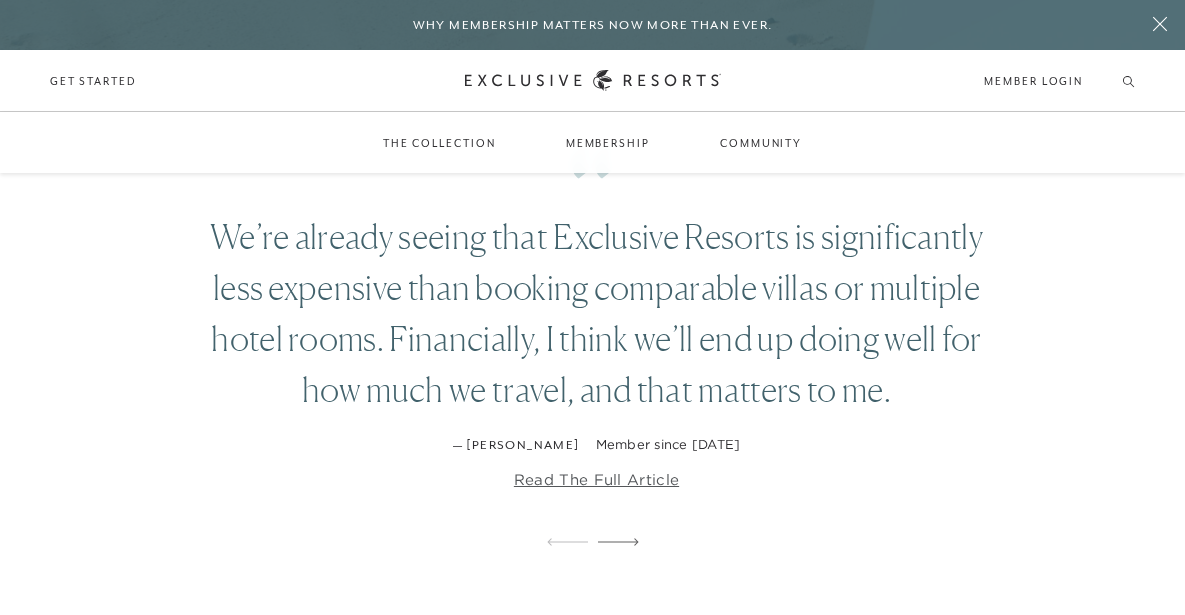scroll, scrollTop: 2542, scrollLeft: 0, axis: vertical 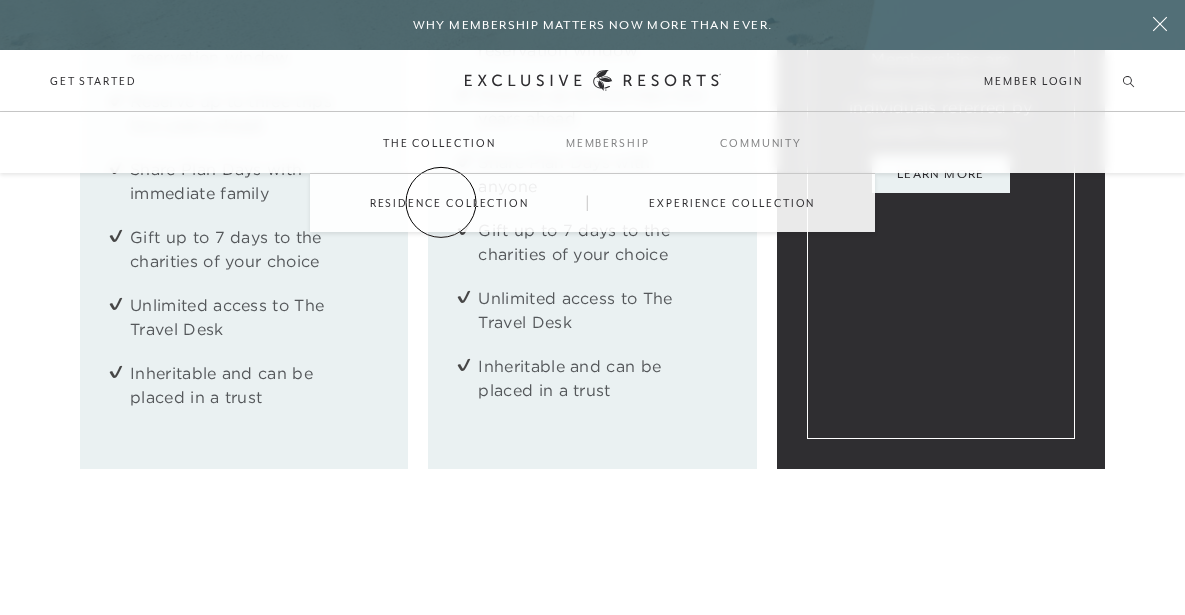 click on "Residence Collection" at bounding box center (449, 203) 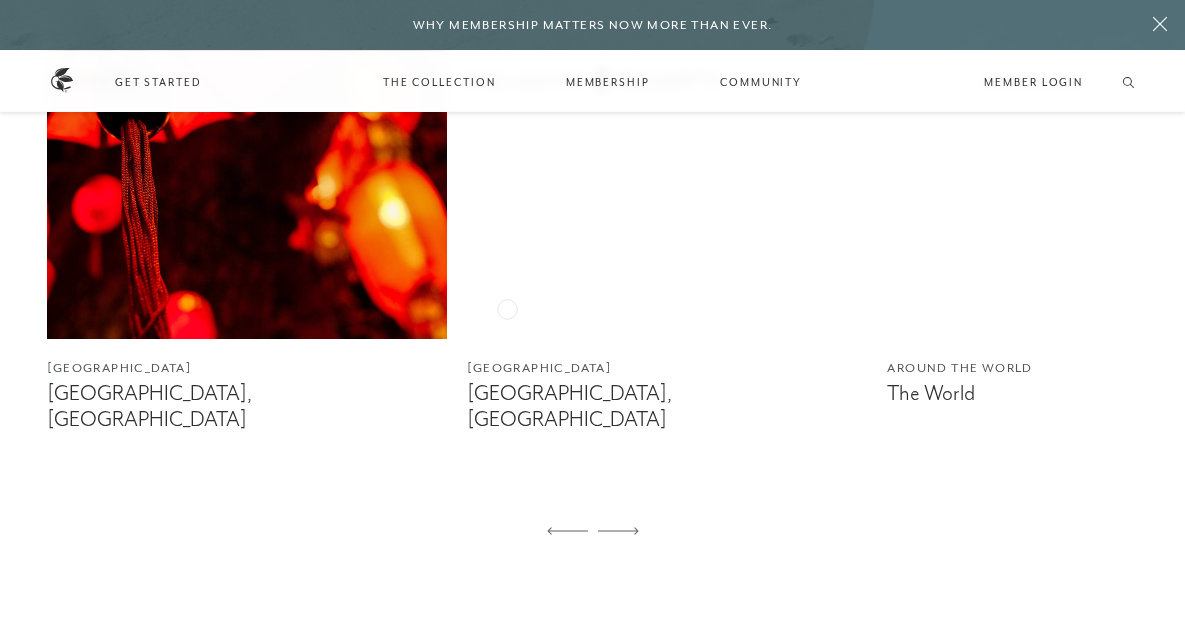 scroll, scrollTop: 1248, scrollLeft: 0, axis: vertical 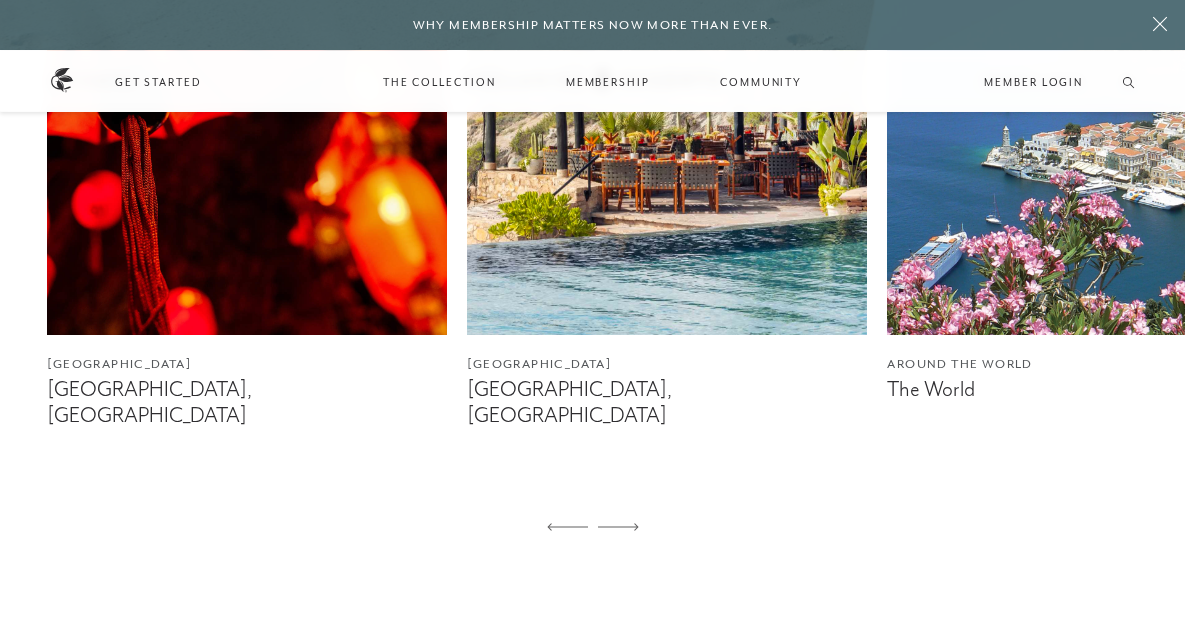 click at bounding box center (667, 85) 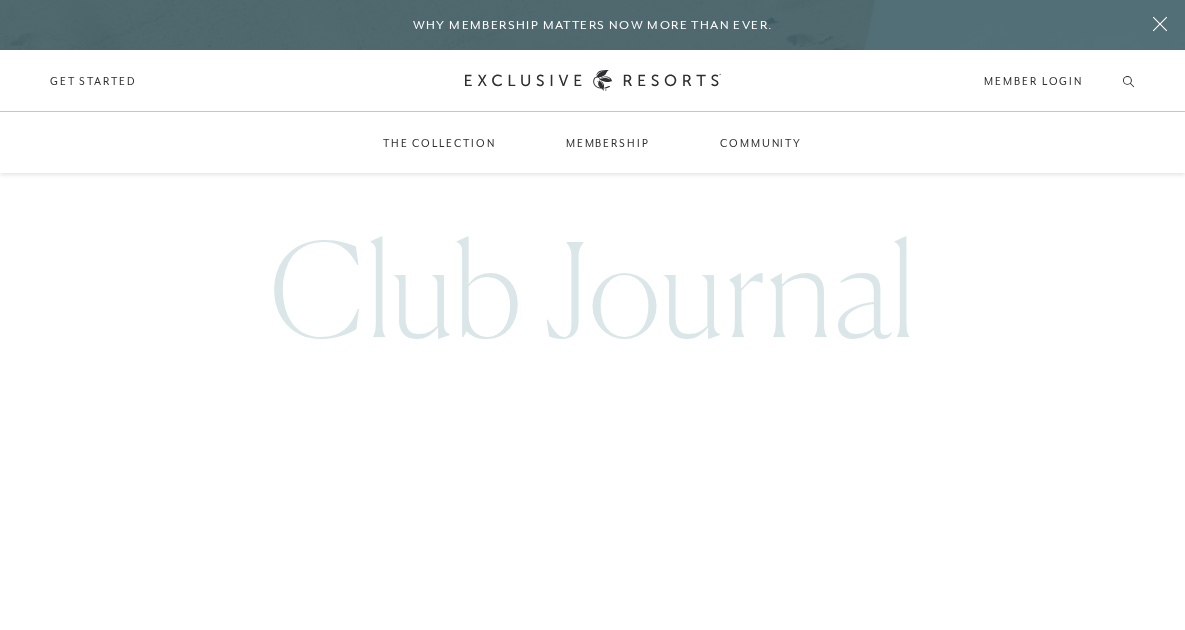 scroll, scrollTop: 4622, scrollLeft: 0, axis: vertical 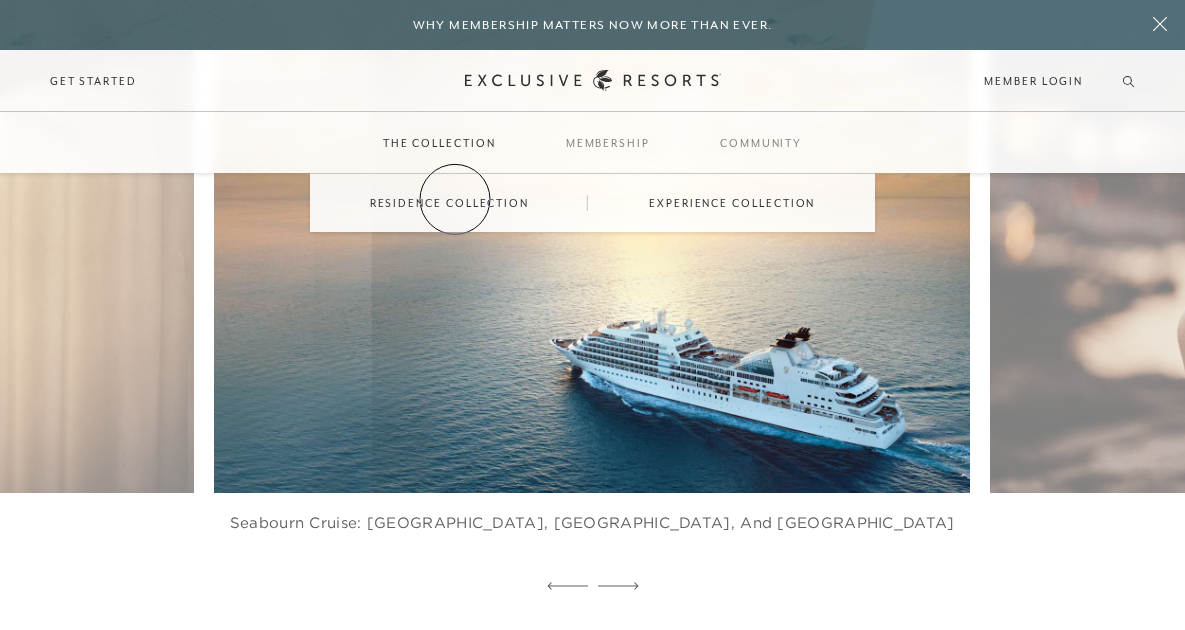 click on "Residence Collection" at bounding box center [449, 203] 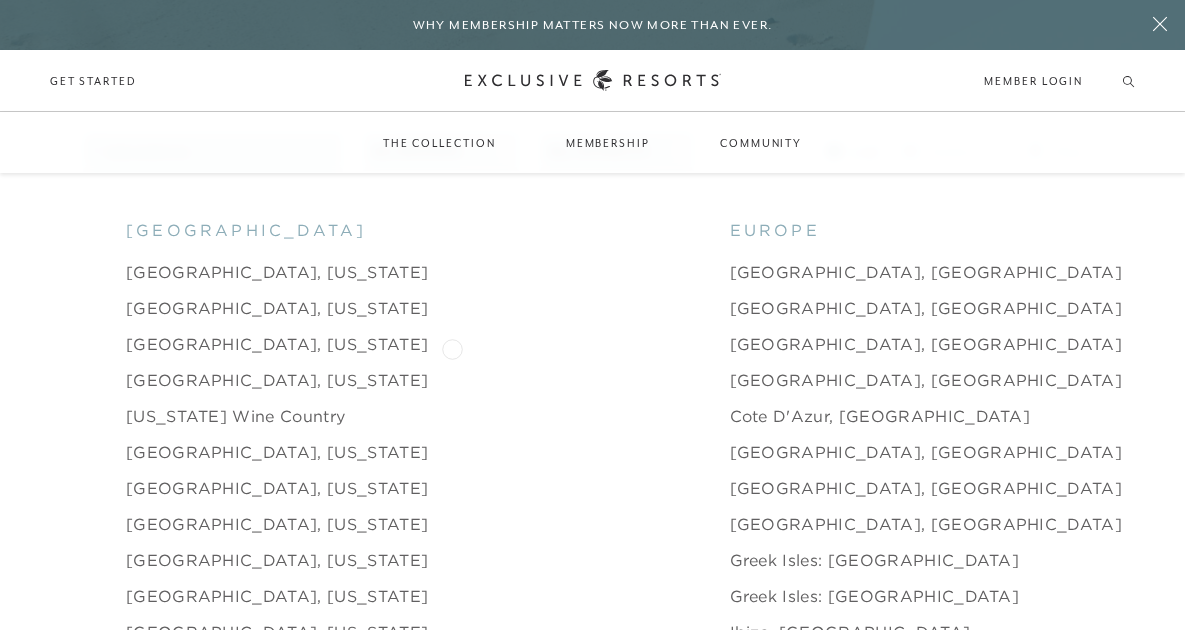 scroll, scrollTop: 1849, scrollLeft: 0, axis: vertical 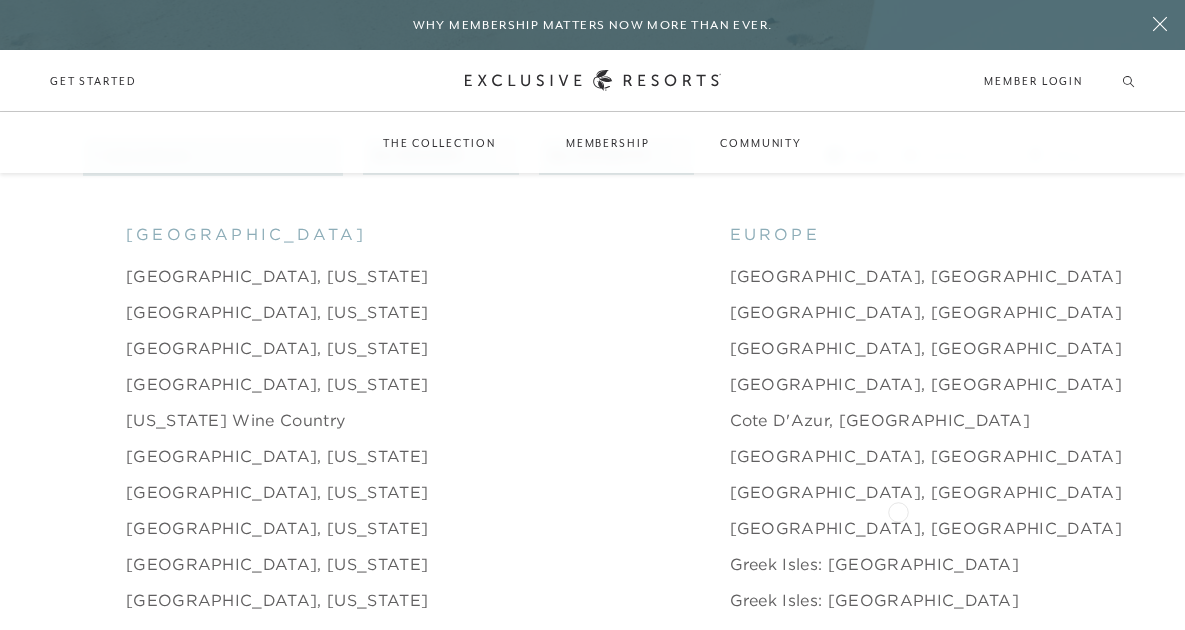 click on "St. Barts, [GEOGRAPHIC_DATA]" at bounding box center (1407, 528) 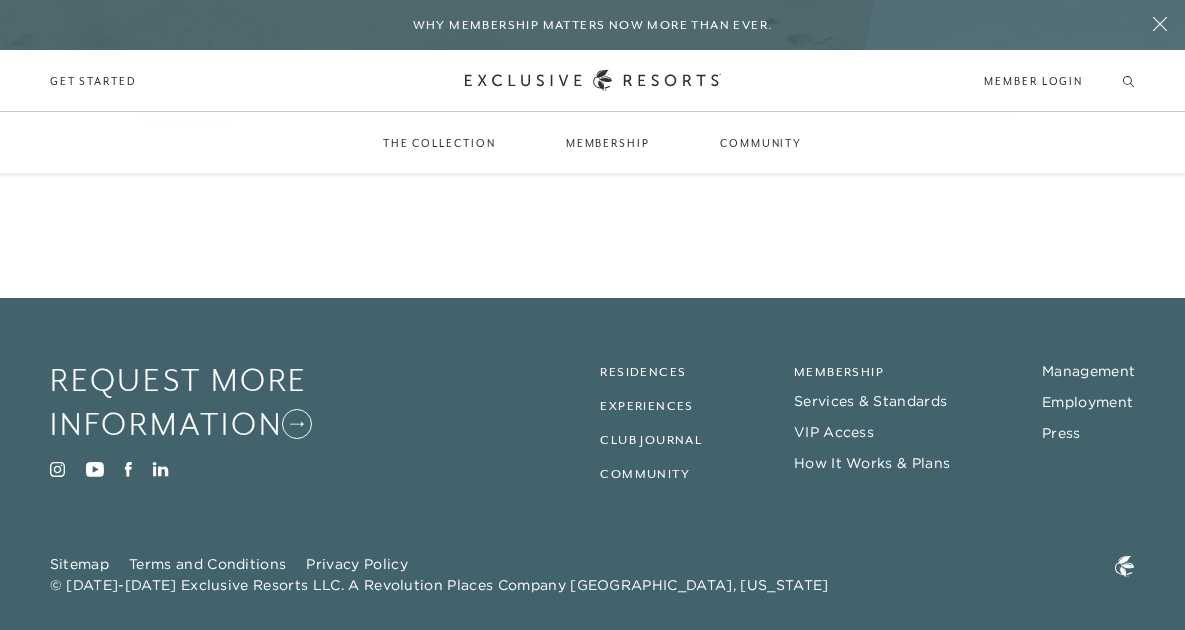 scroll, scrollTop: 6540, scrollLeft: 0, axis: vertical 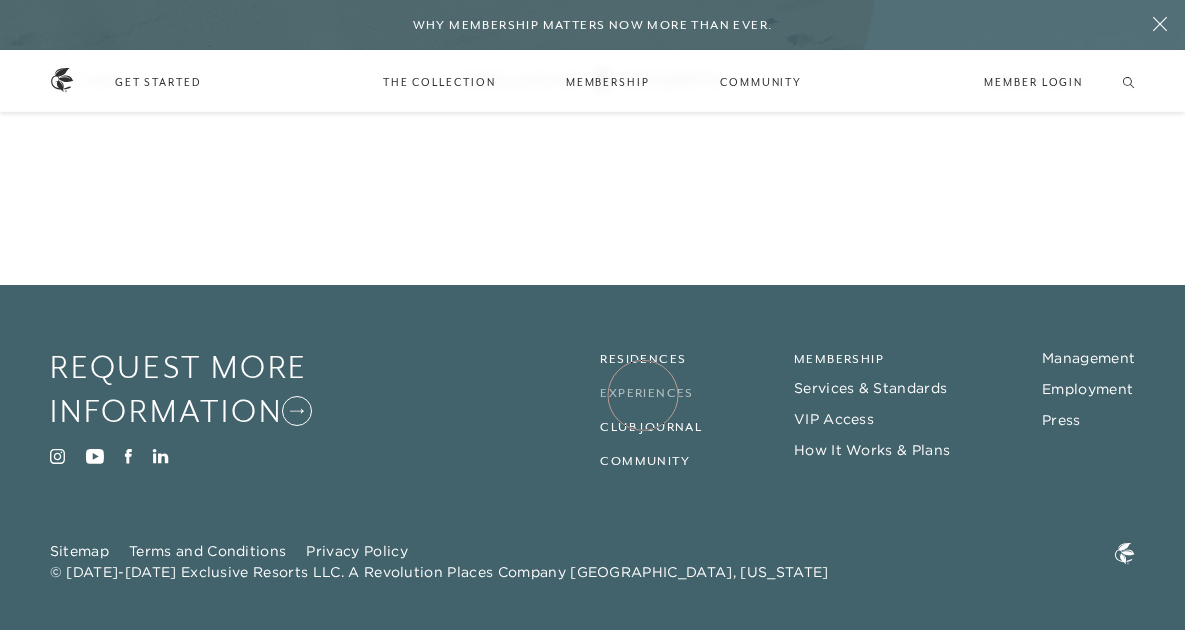 click on "Experiences" at bounding box center (646, 393) 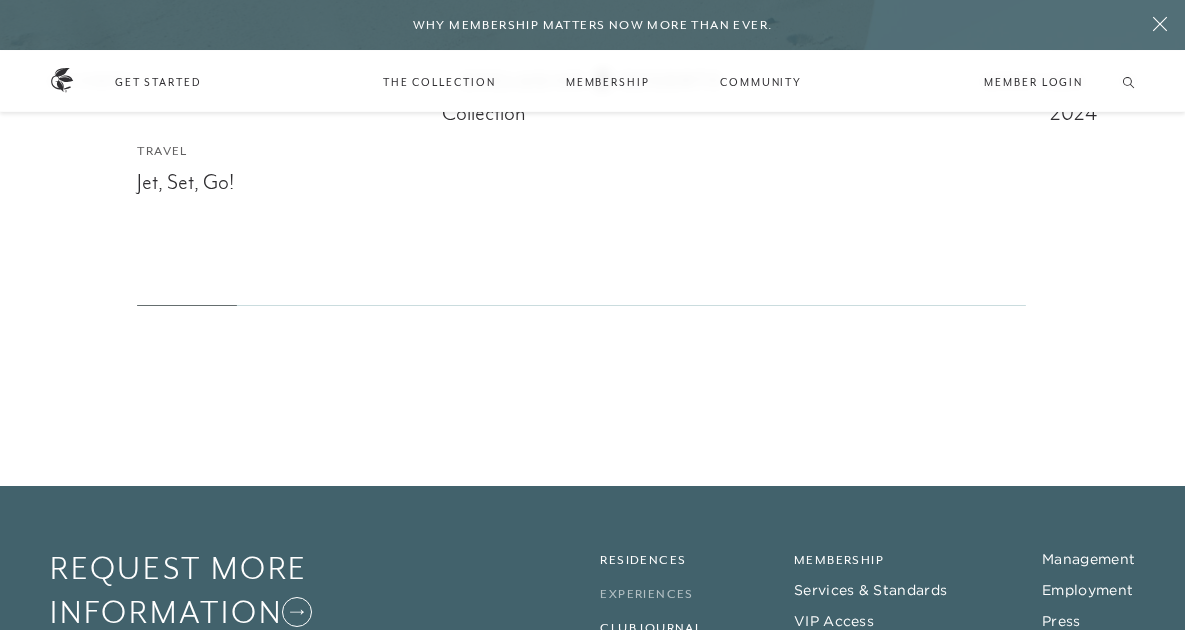 scroll, scrollTop: 8604, scrollLeft: 0, axis: vertical 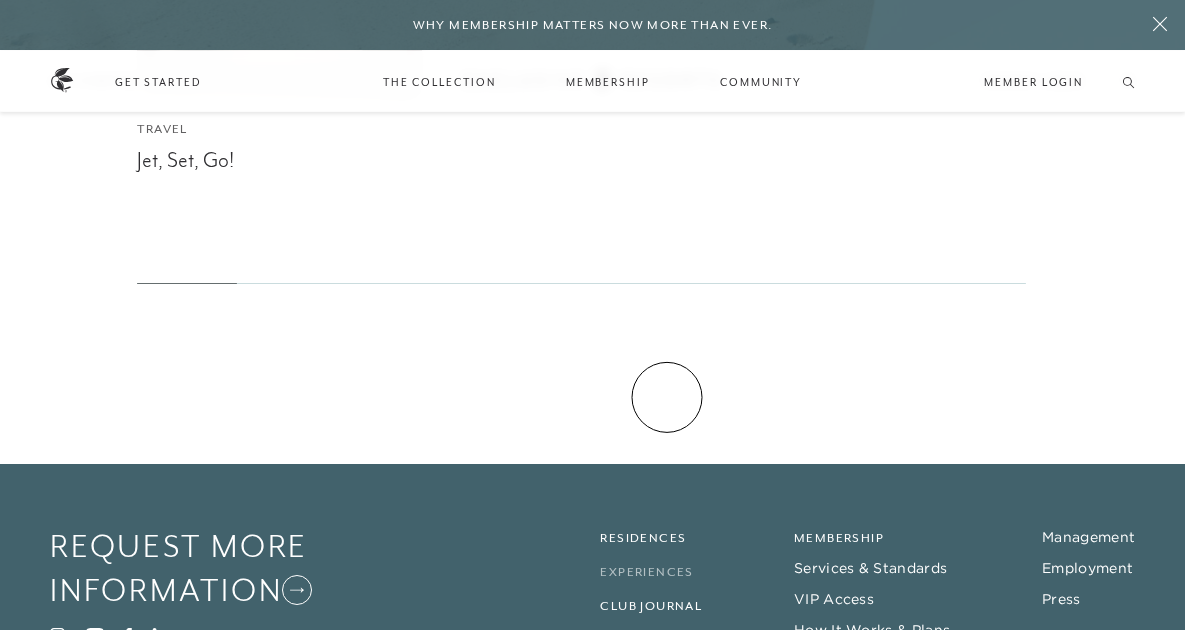 click on "Experiences" at bounding box center (646, 572) 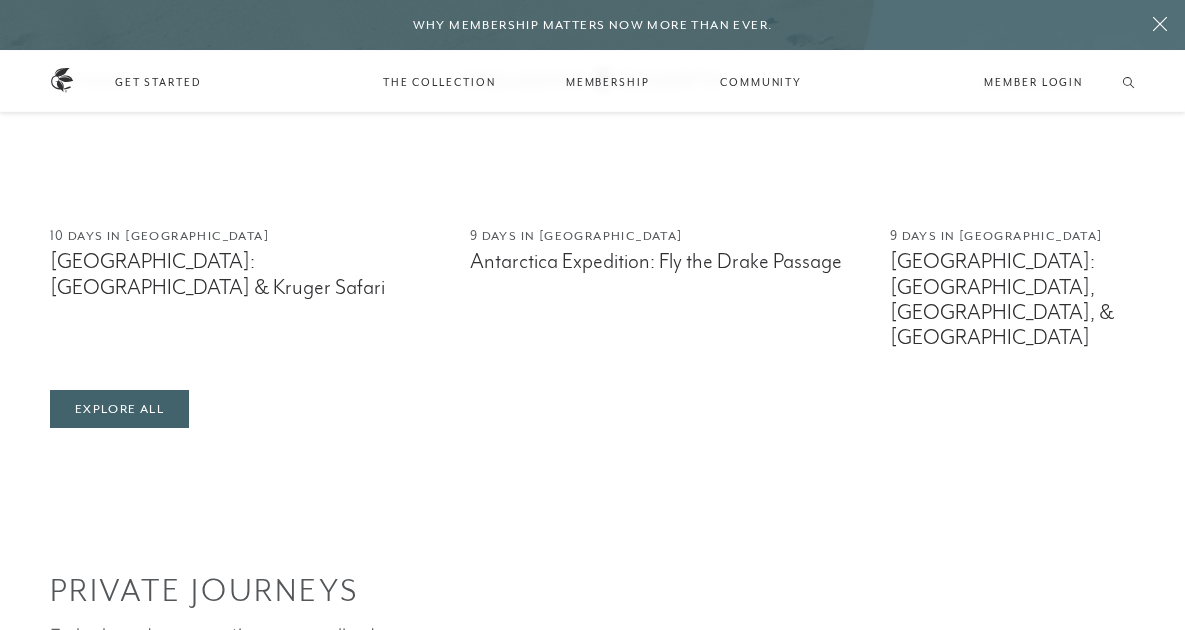 scroll, scrollTop: 1683, scrollLeft: 0, axis: vertical 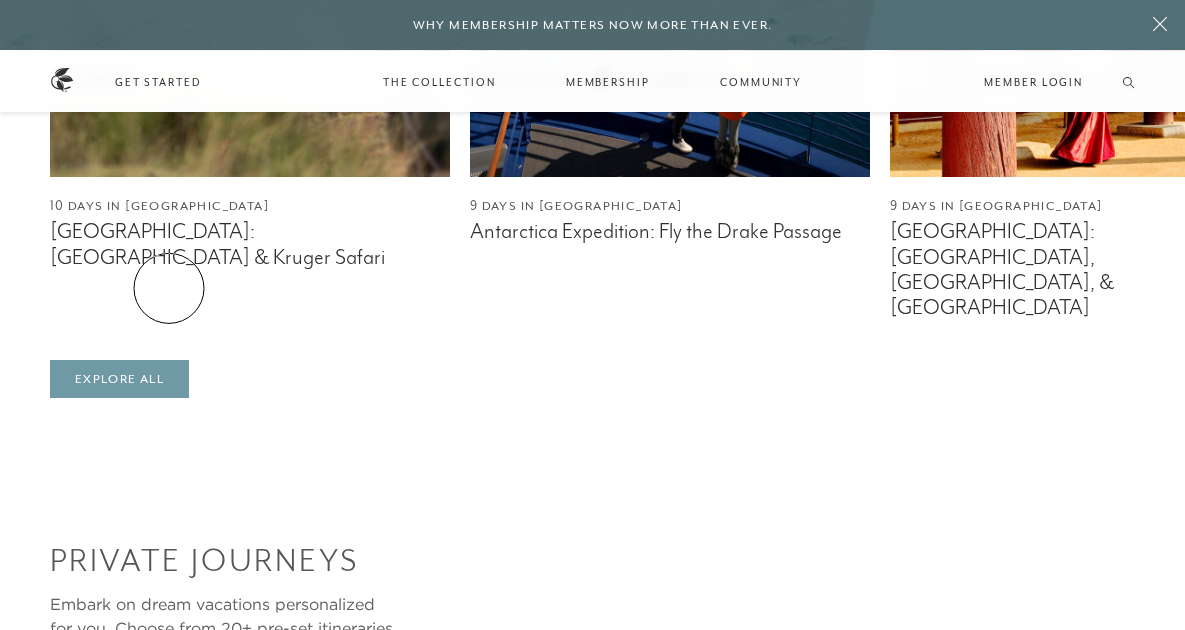 click on "Explore All" at bounding box center (119, 379) 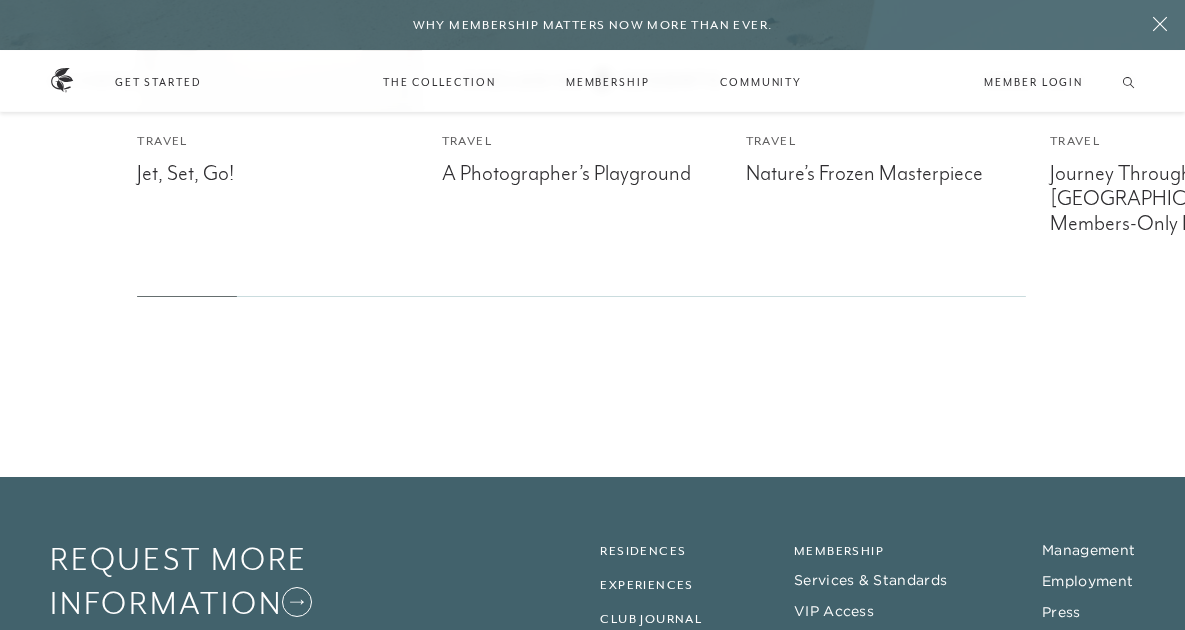 scroll, scrollTop: 5160, scrollLeft: 0, axis: vertical 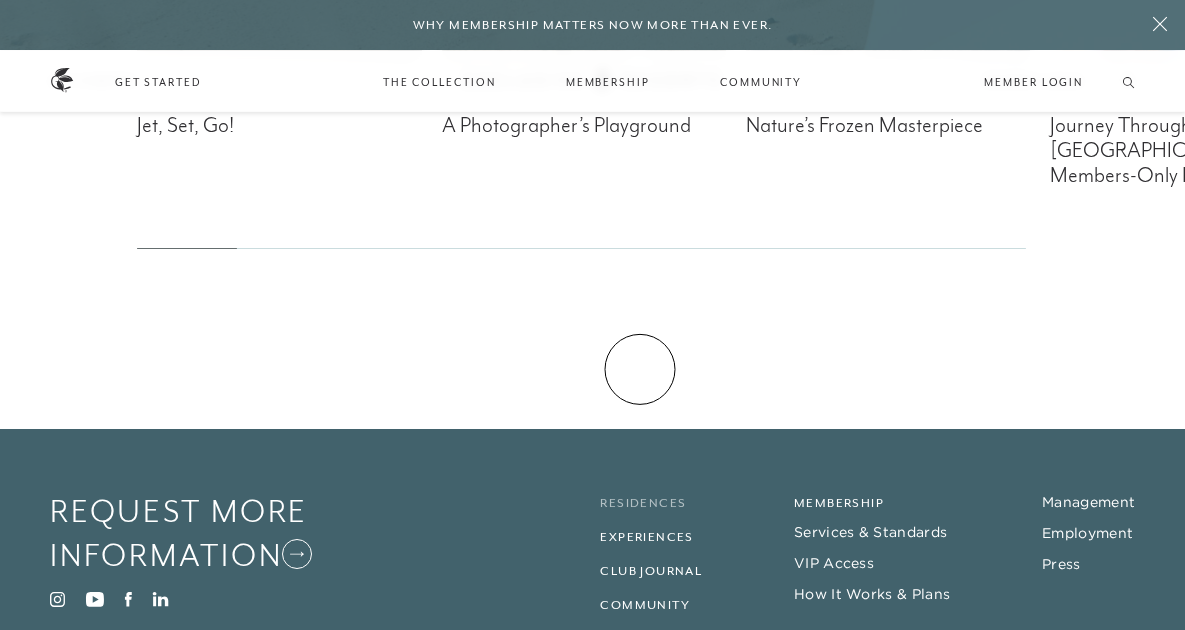 click on "Residences" at bounding box center [643, 503] 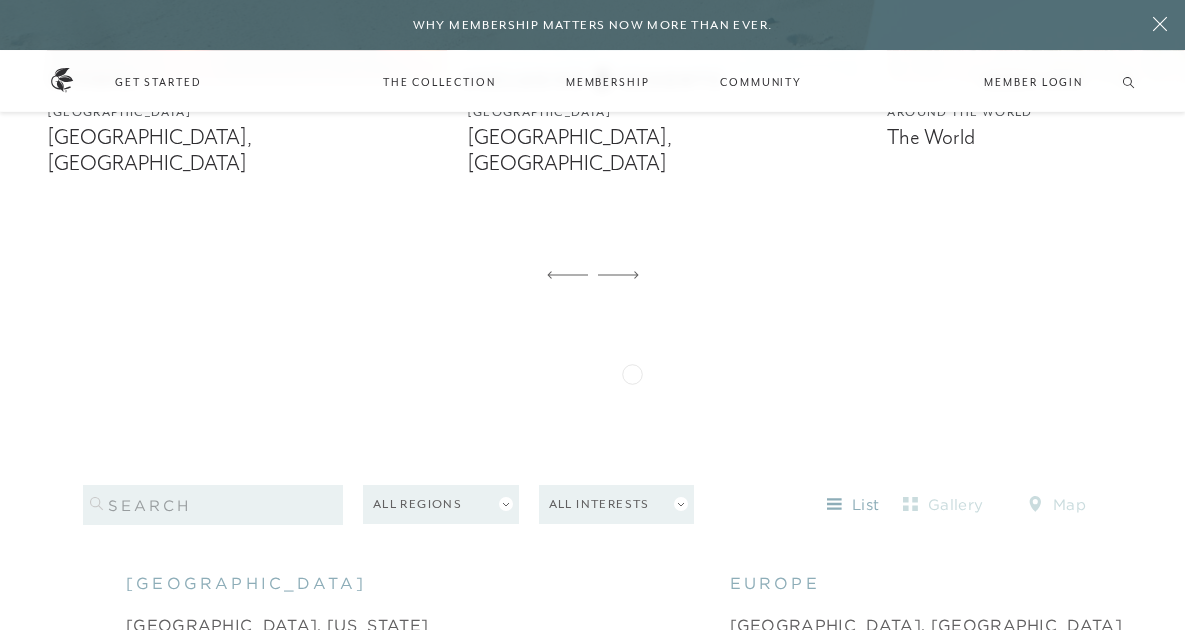 scroll, scrollTop: 1507, scrollLeft: 0, axis: vertical 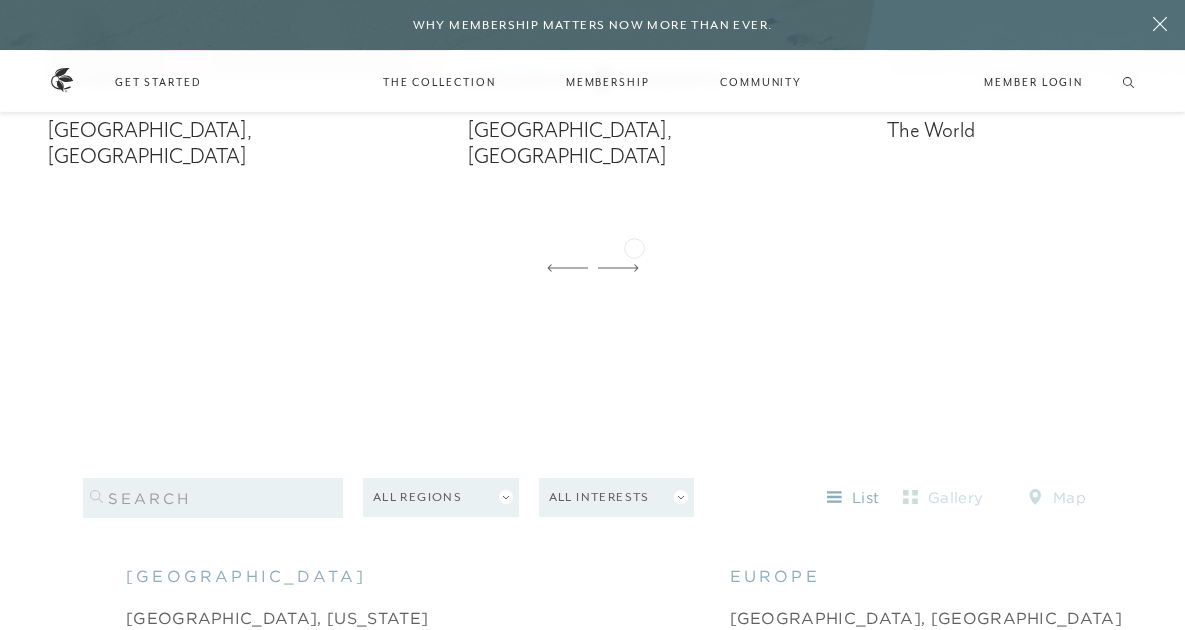 click 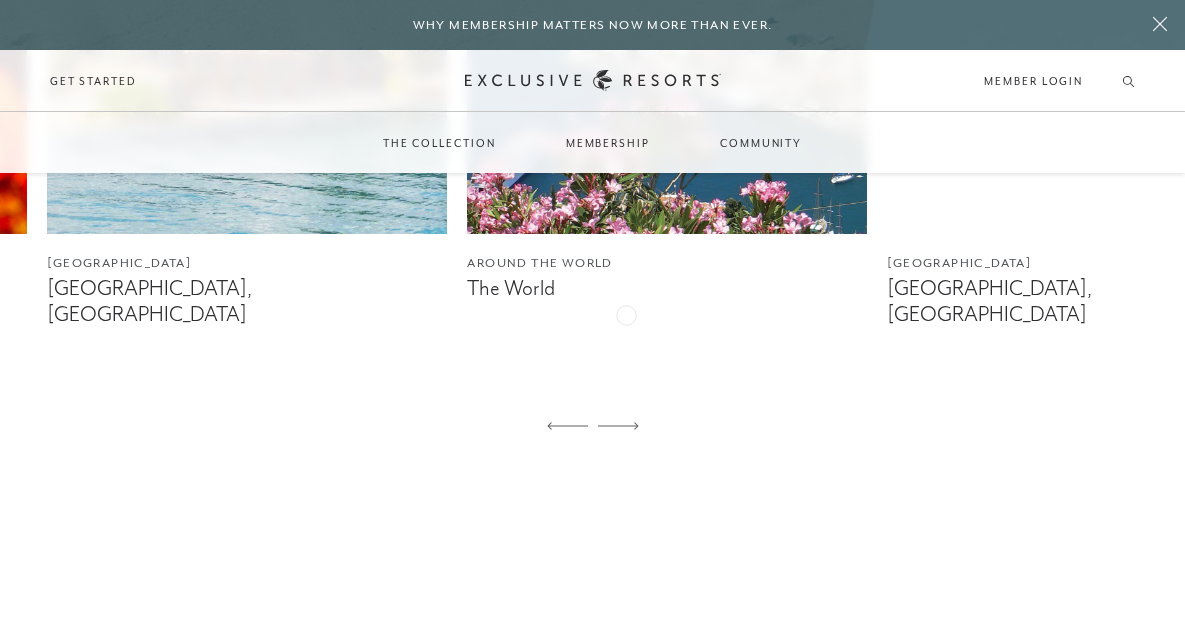 scroll, scrollTop: 1281, scrollLeft: 0, axis: vertical 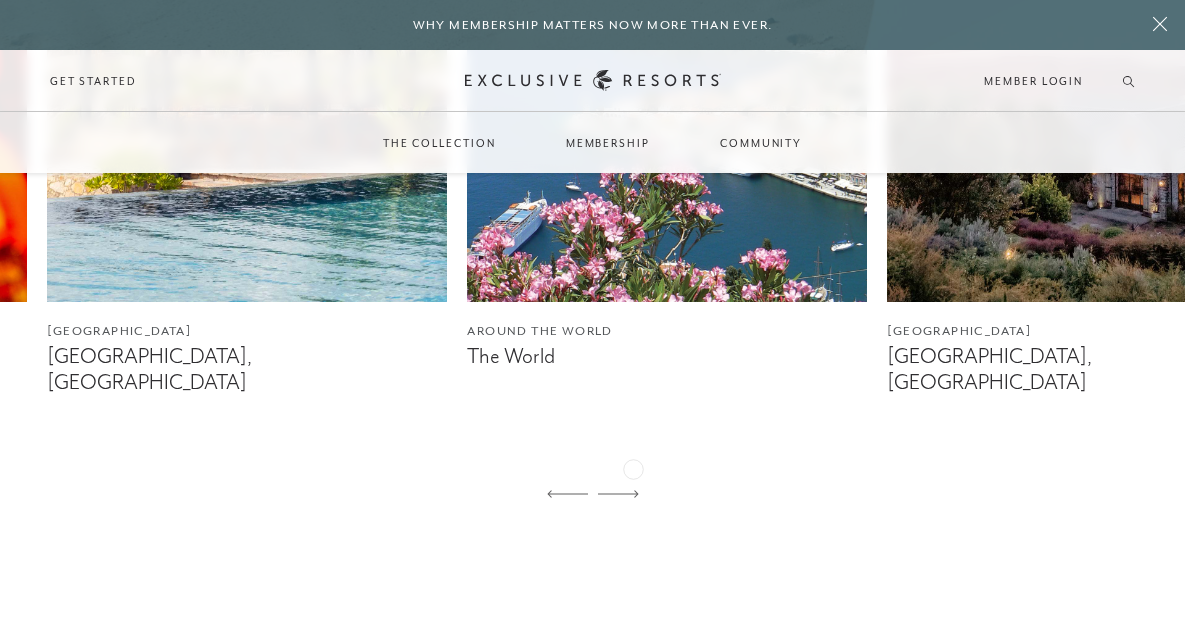 click 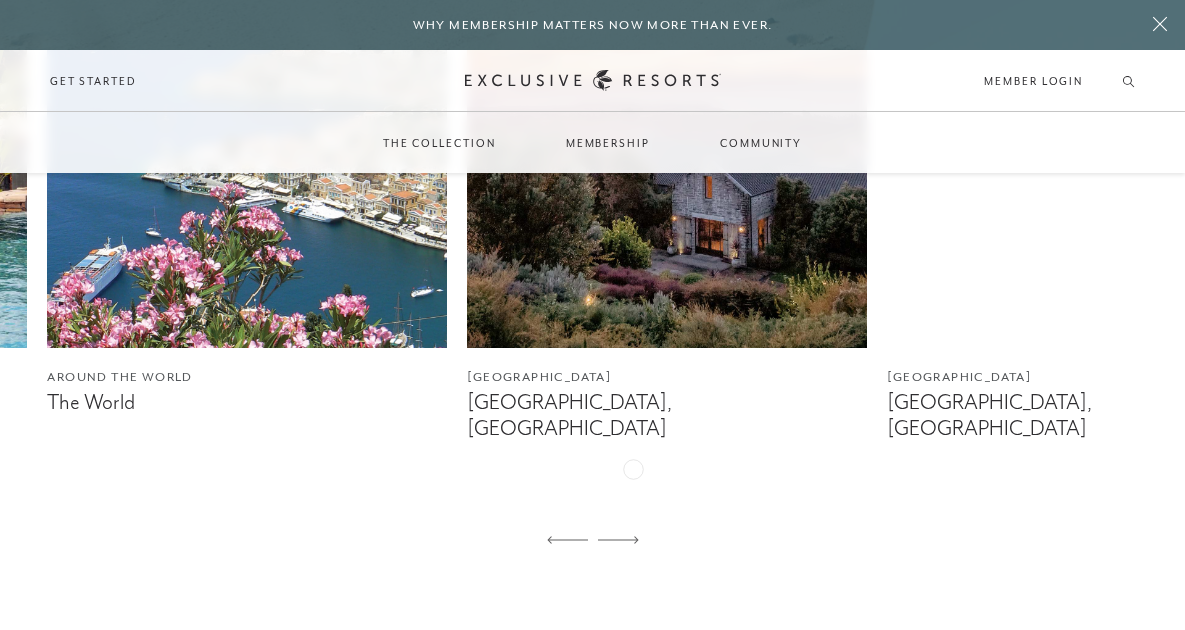 scroll, scrollTop: 1156, scrollLeft: 0, axis: vertical 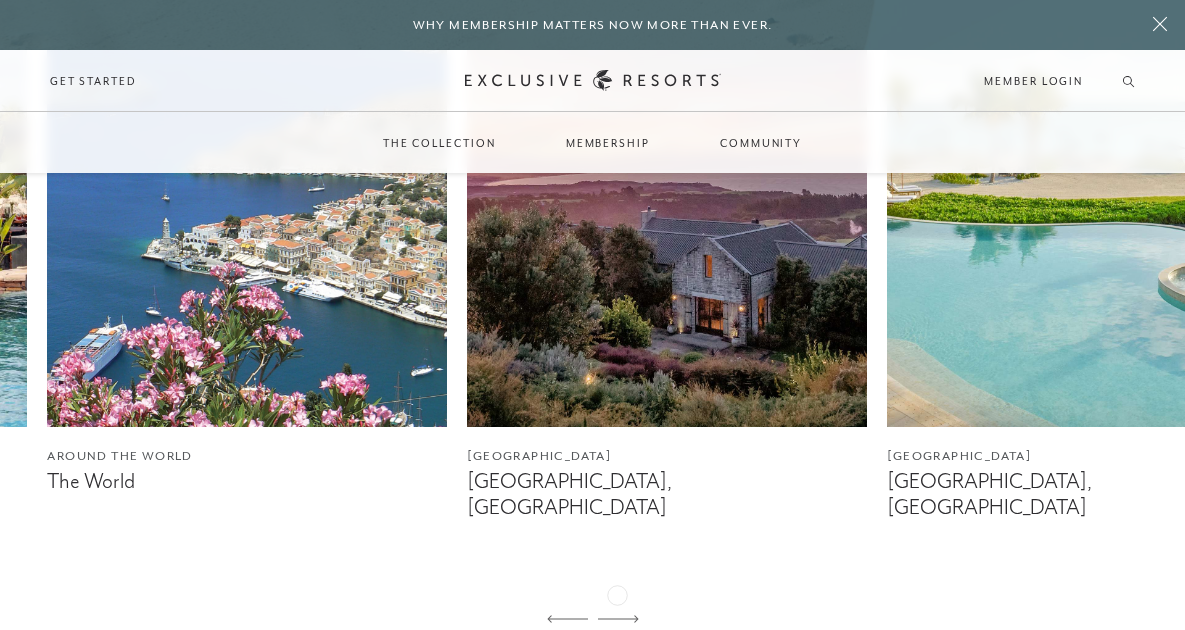 click 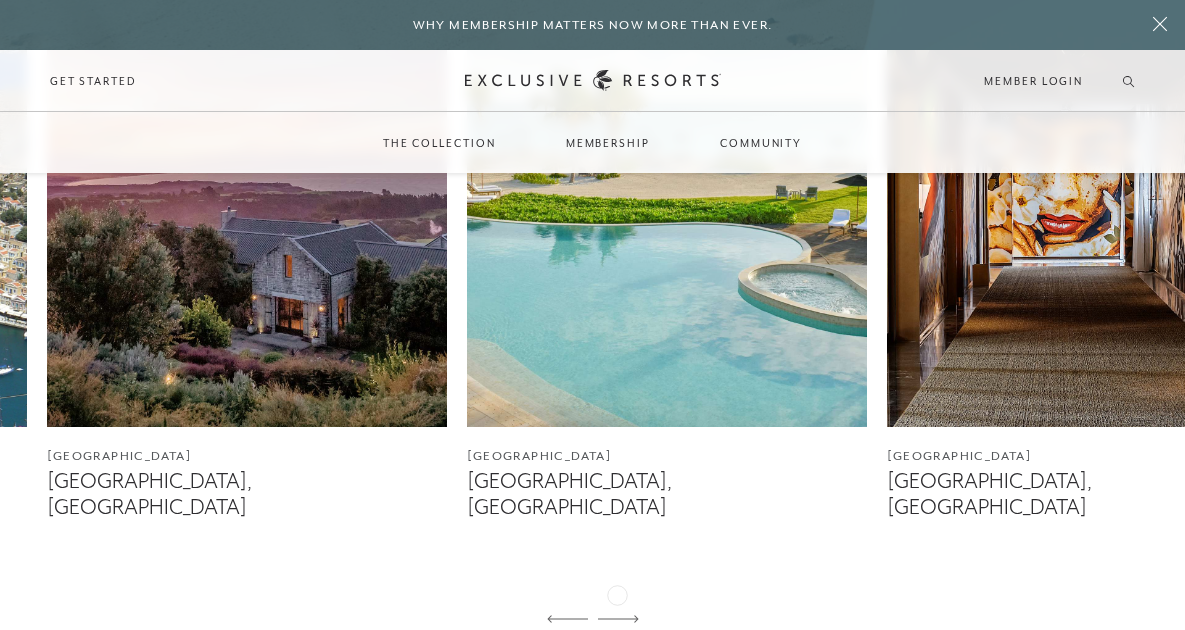 click 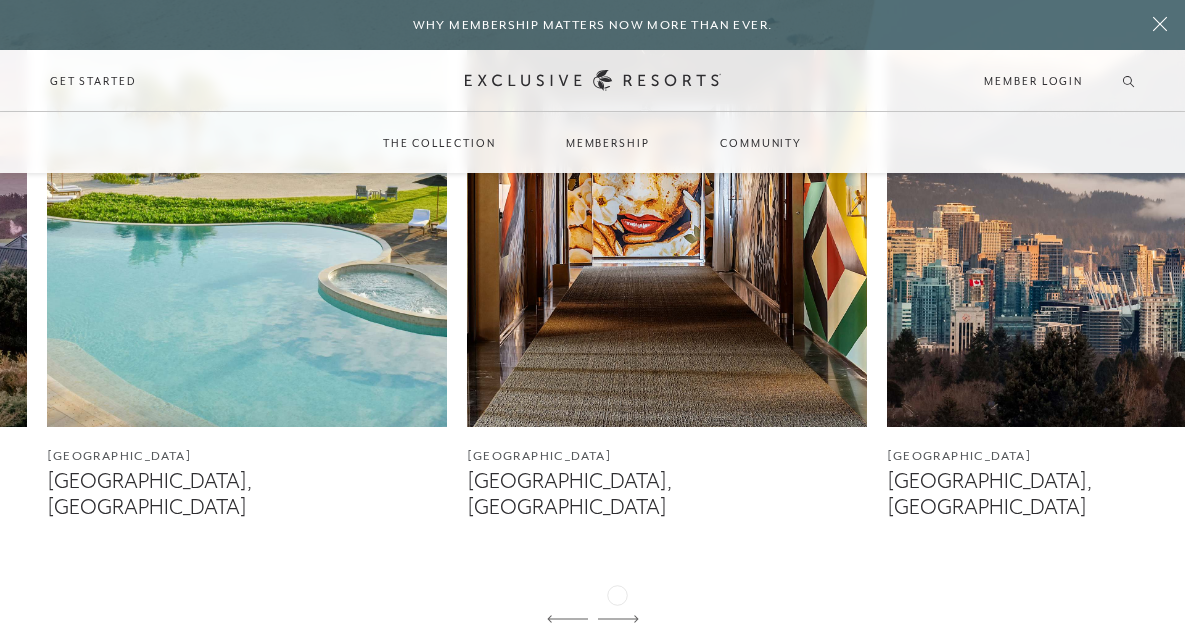 click 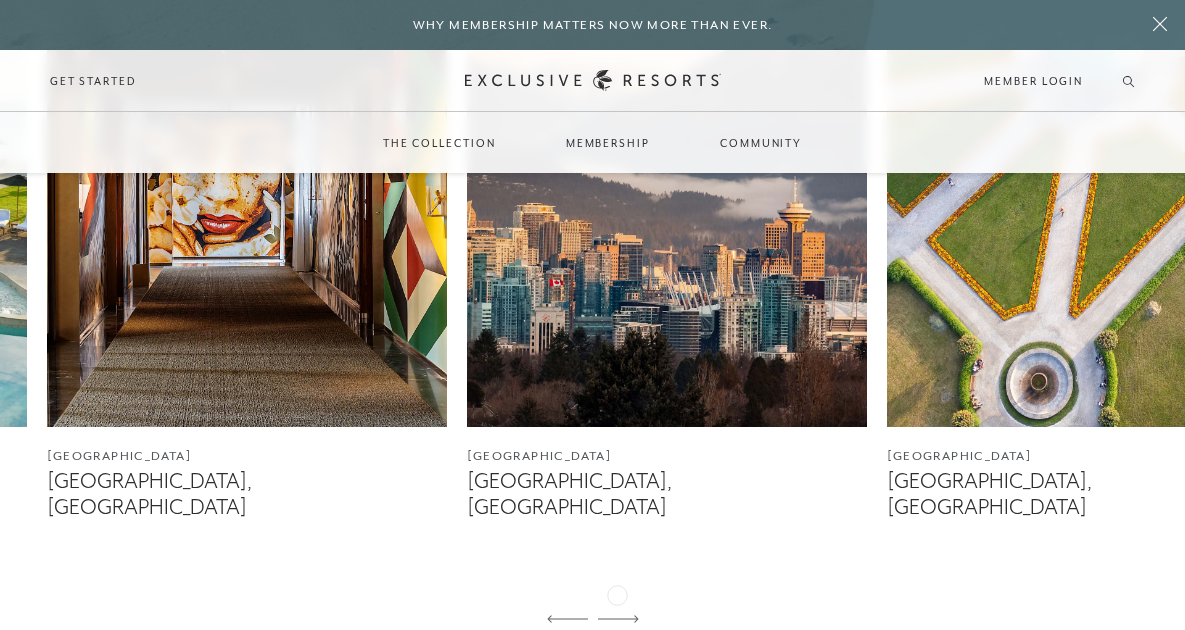 click 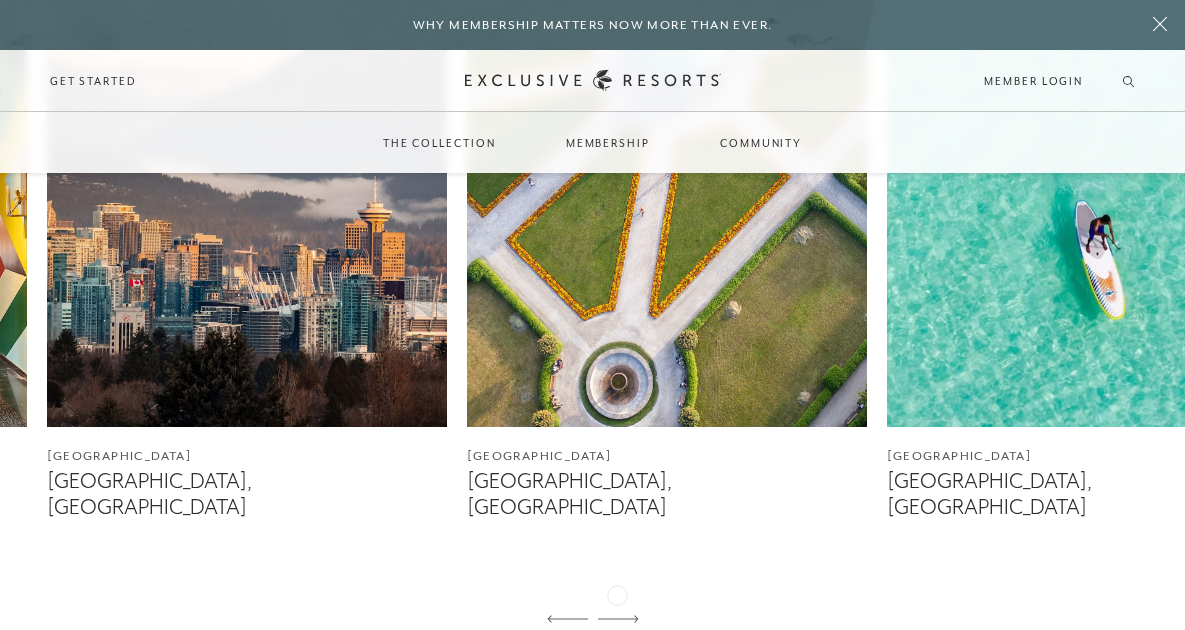 click 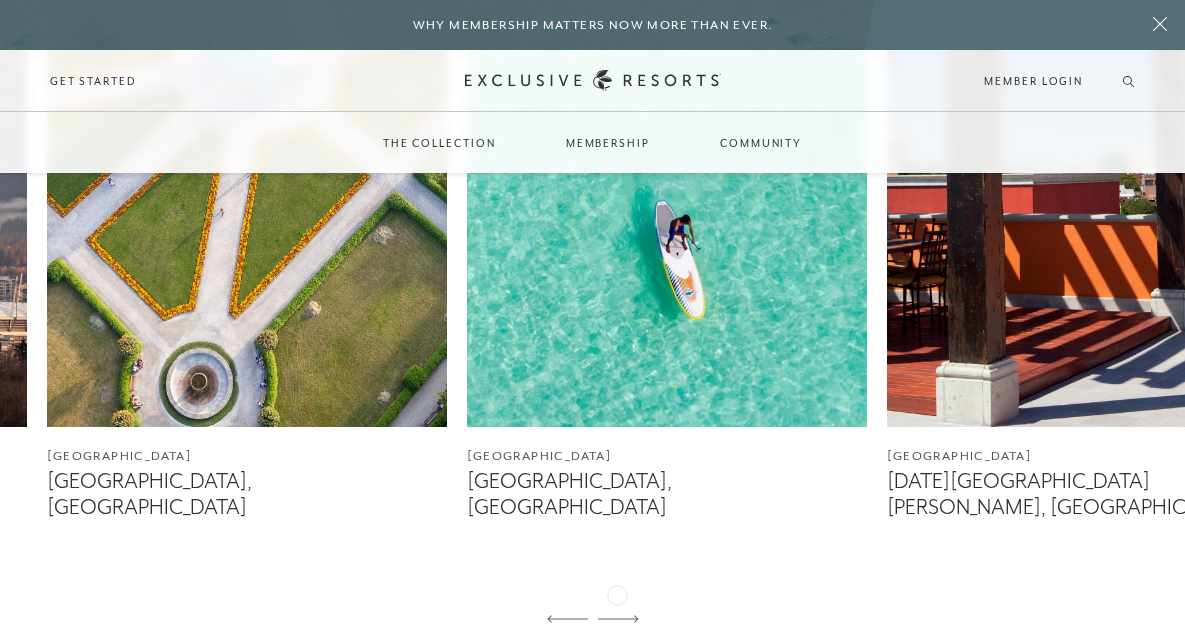 click 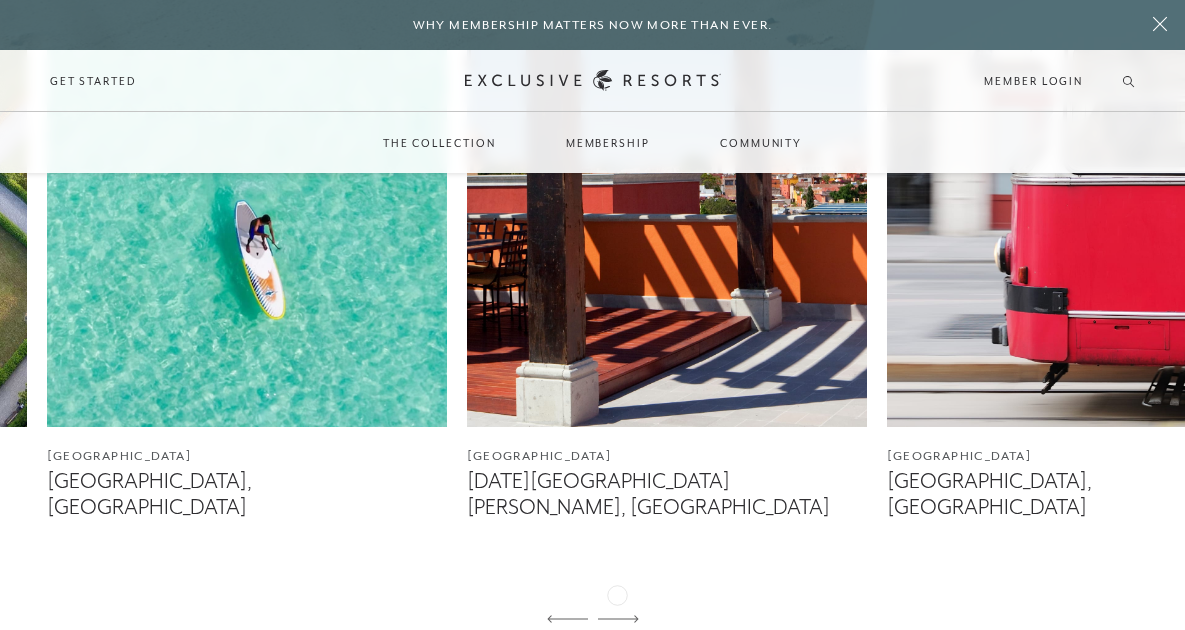 click 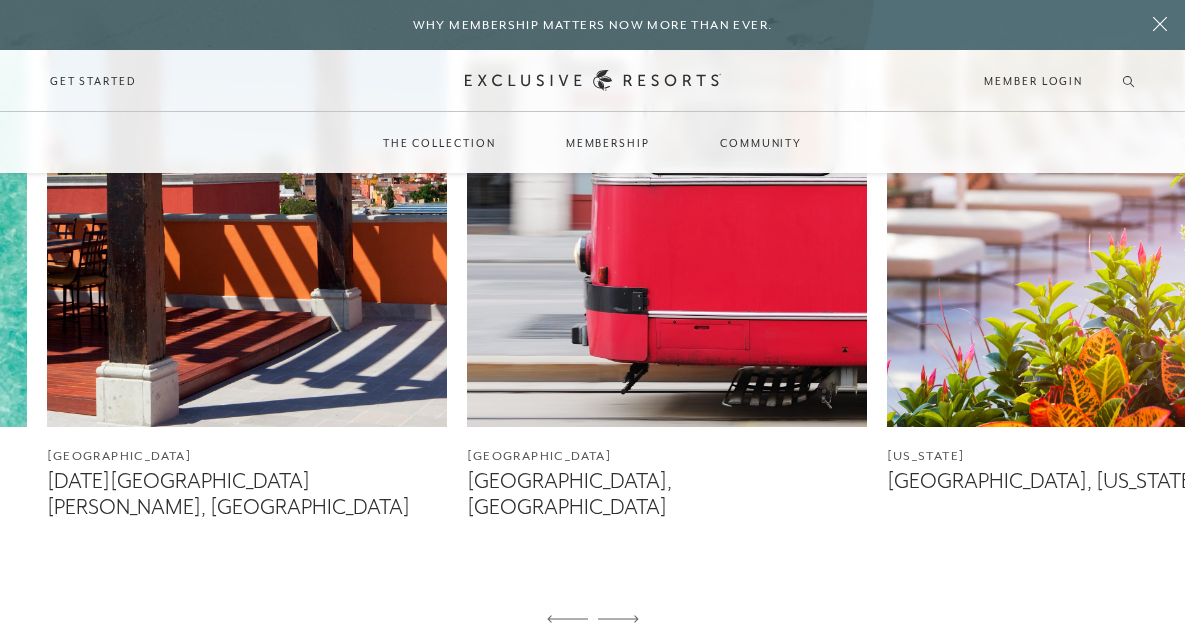 click 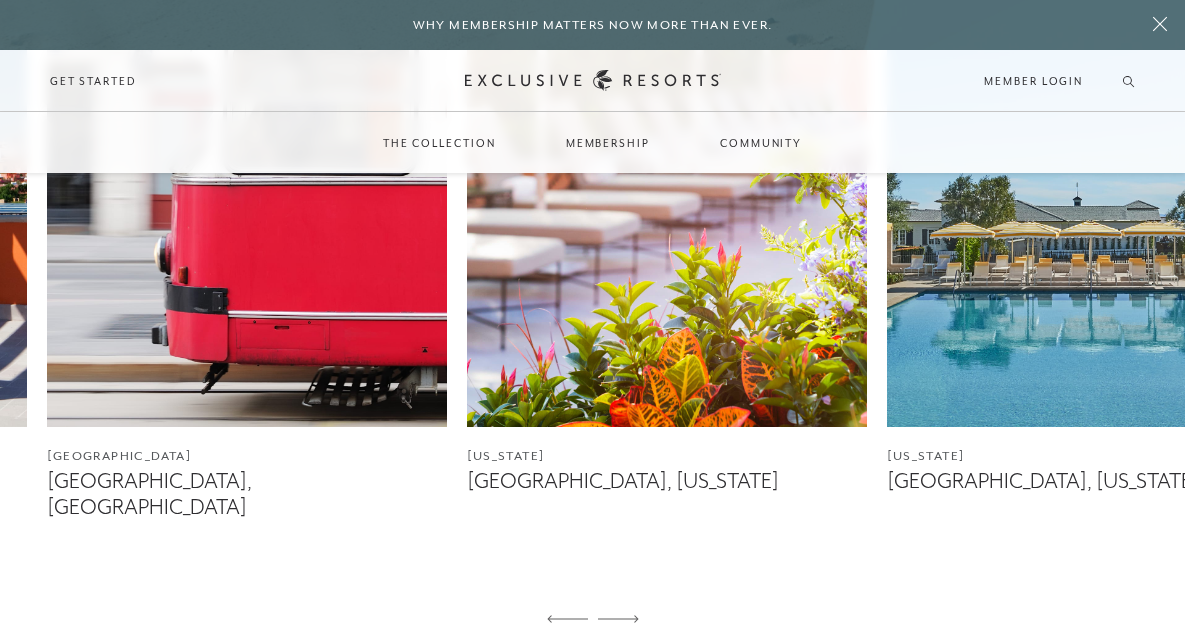 click 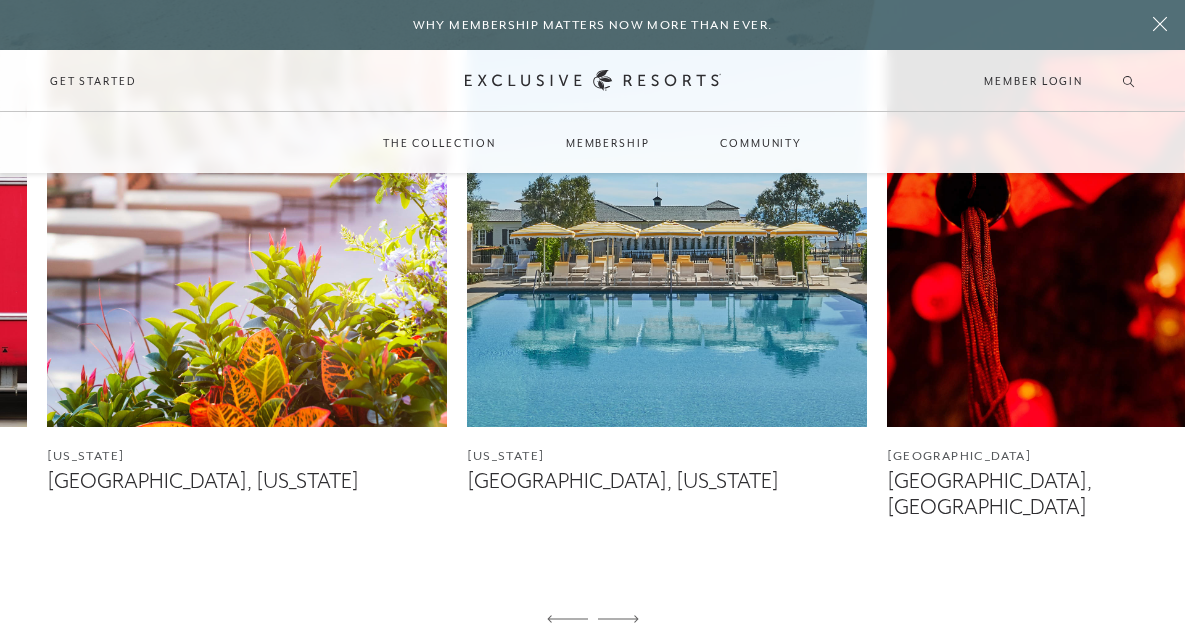 click 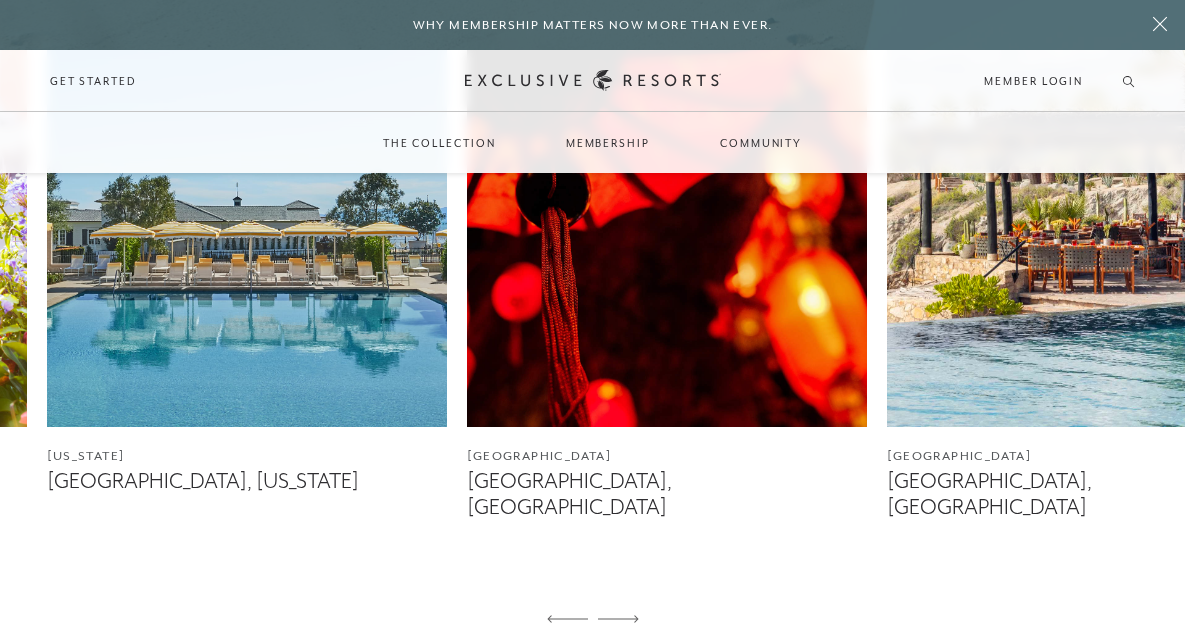 click 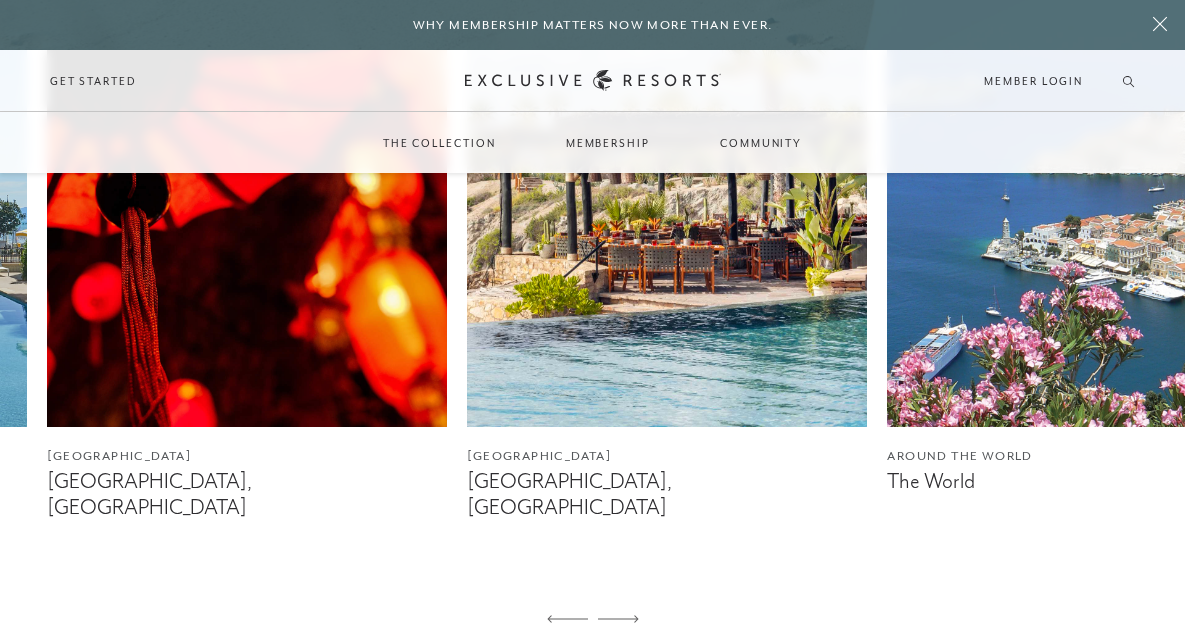 click 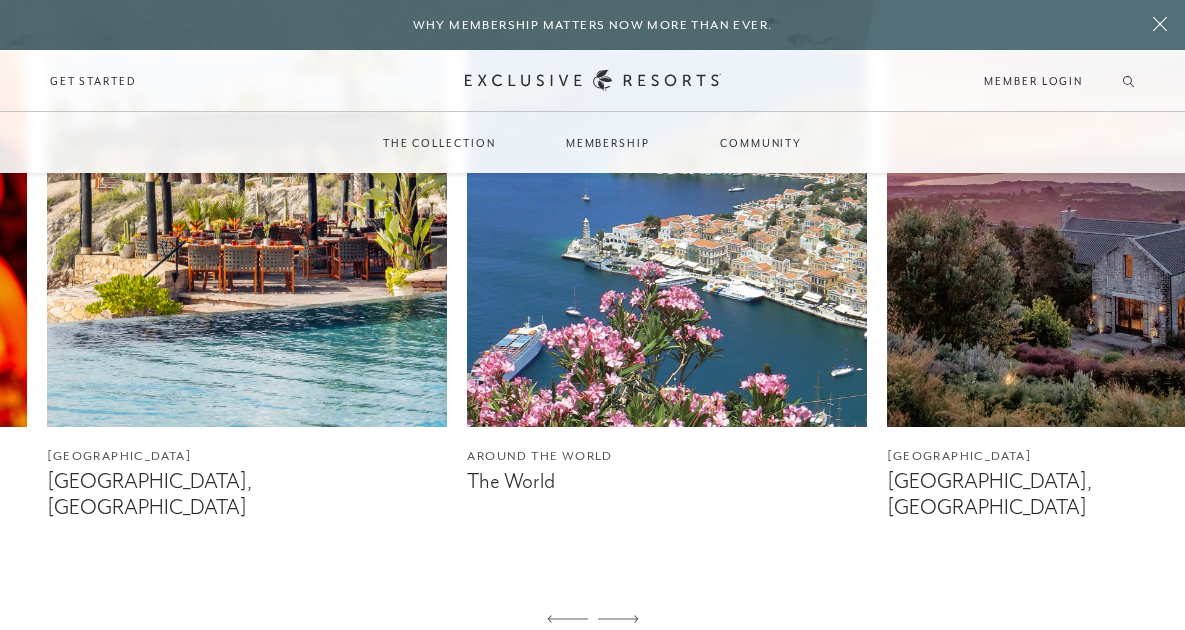 click 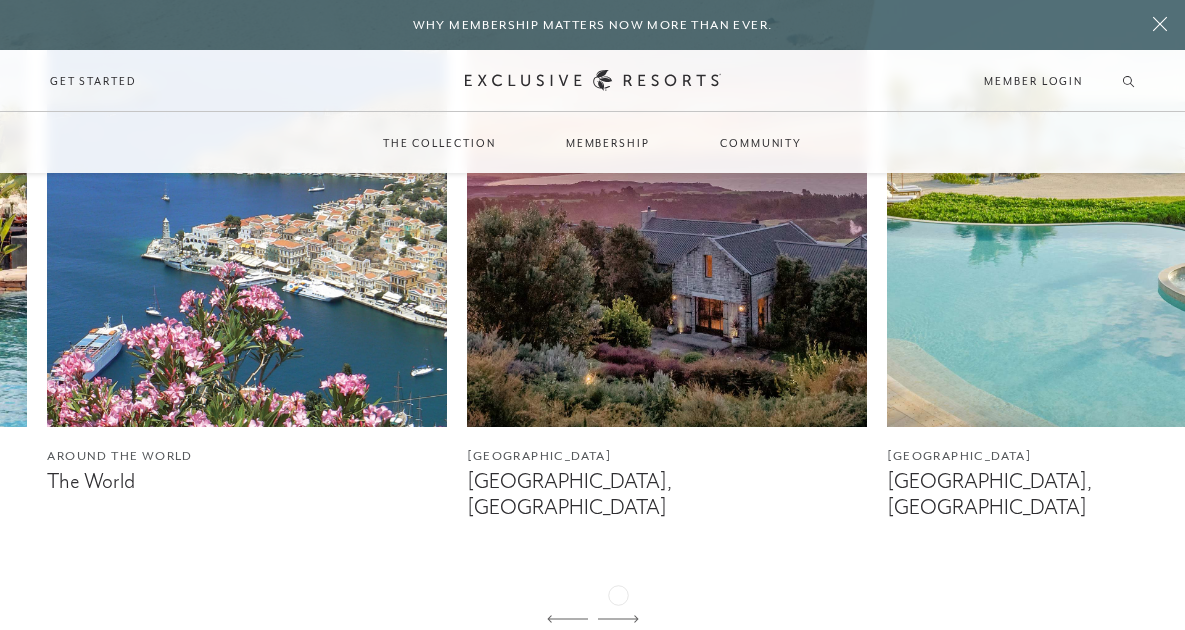 click 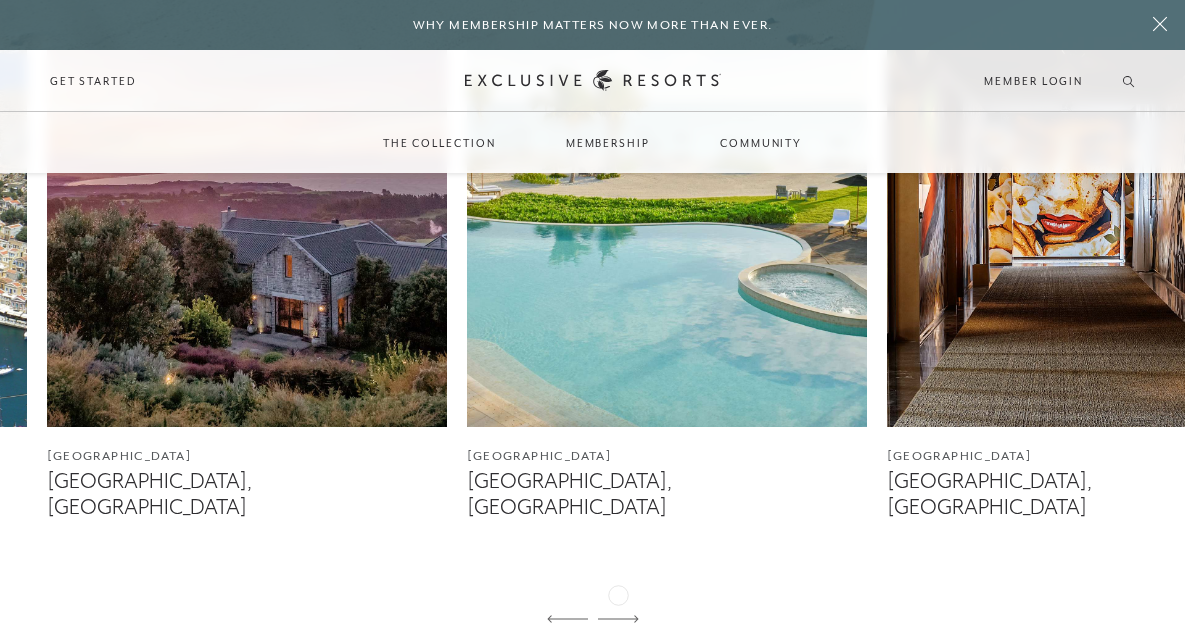 click 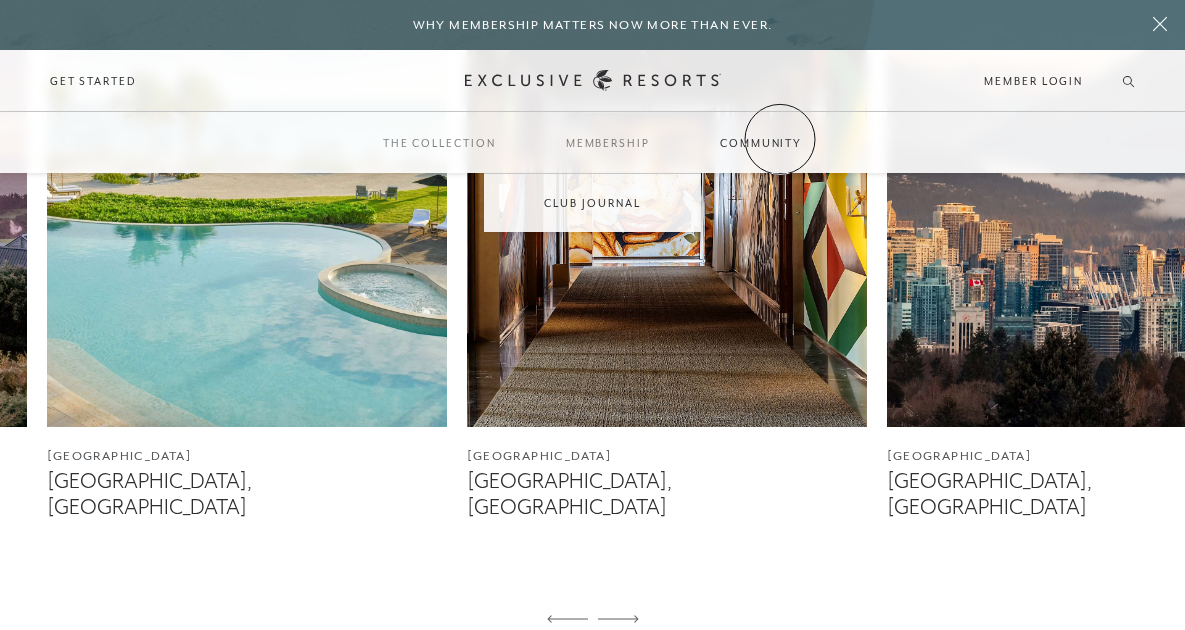 click on "Community" at bounding box center (761, 143) 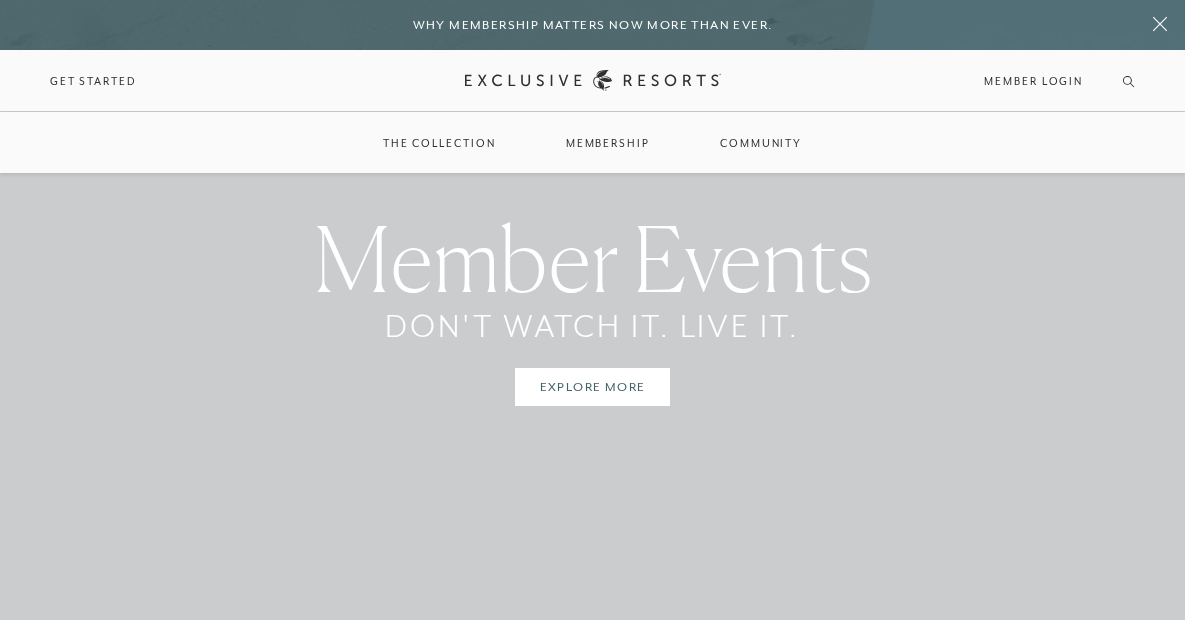 scroll, scrollTop: 2736, scrollLeft: 0, axis: vertical 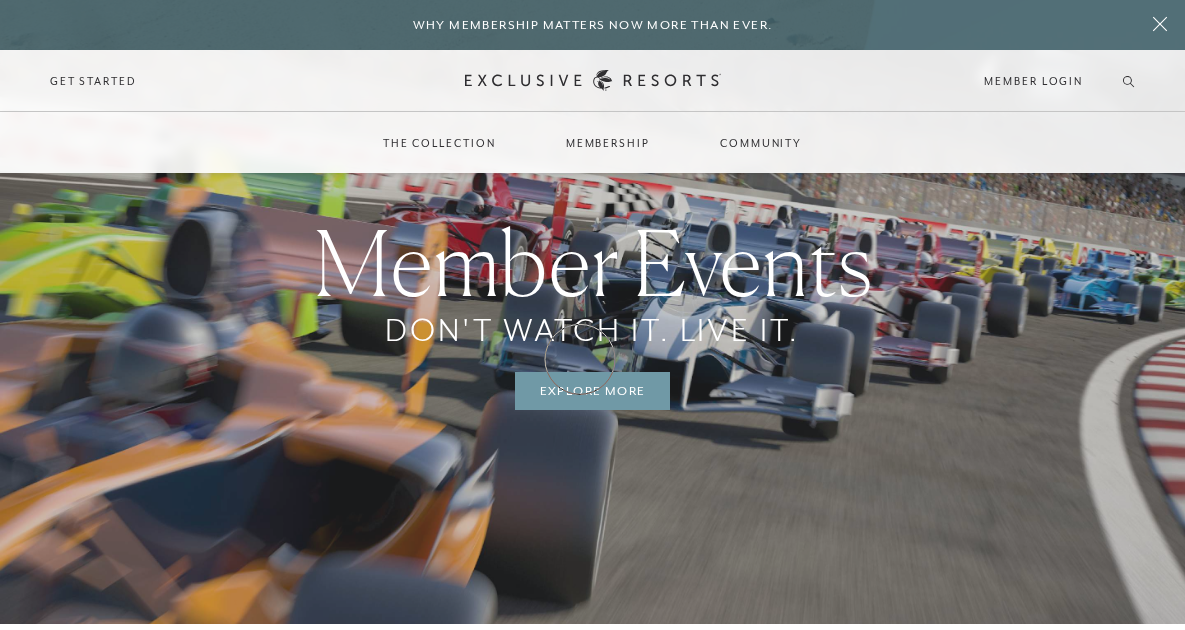 click on "Explore More" at bounding box center (593, 391) 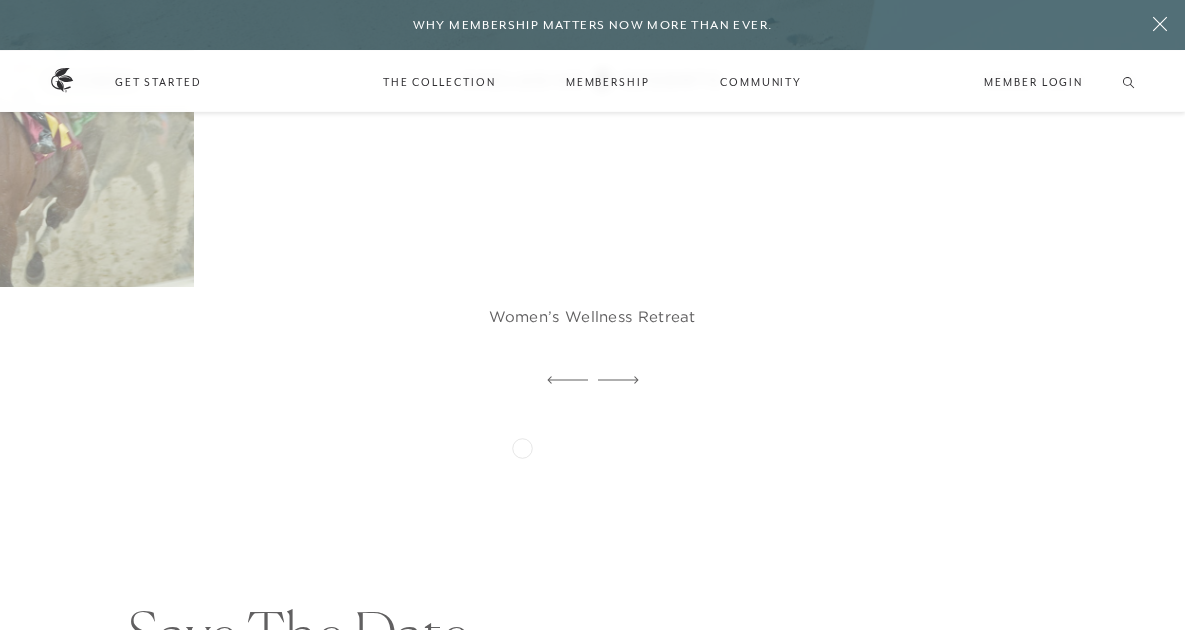 scroll, scrollTop: 1693, scrollLeft: 0, axis: vertical 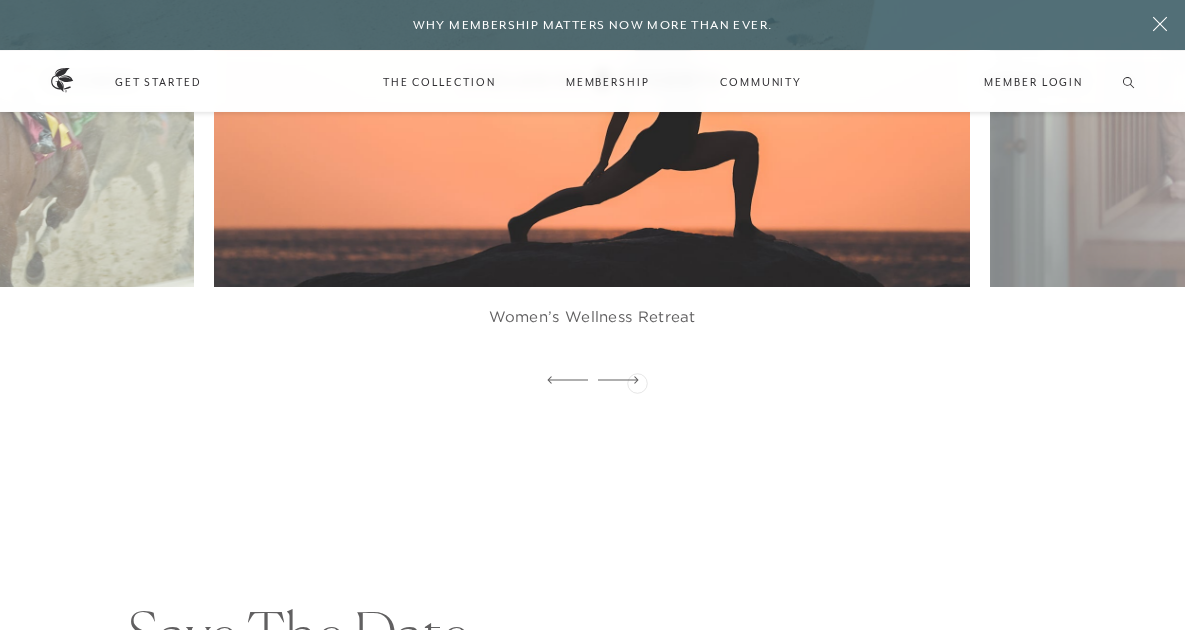 click 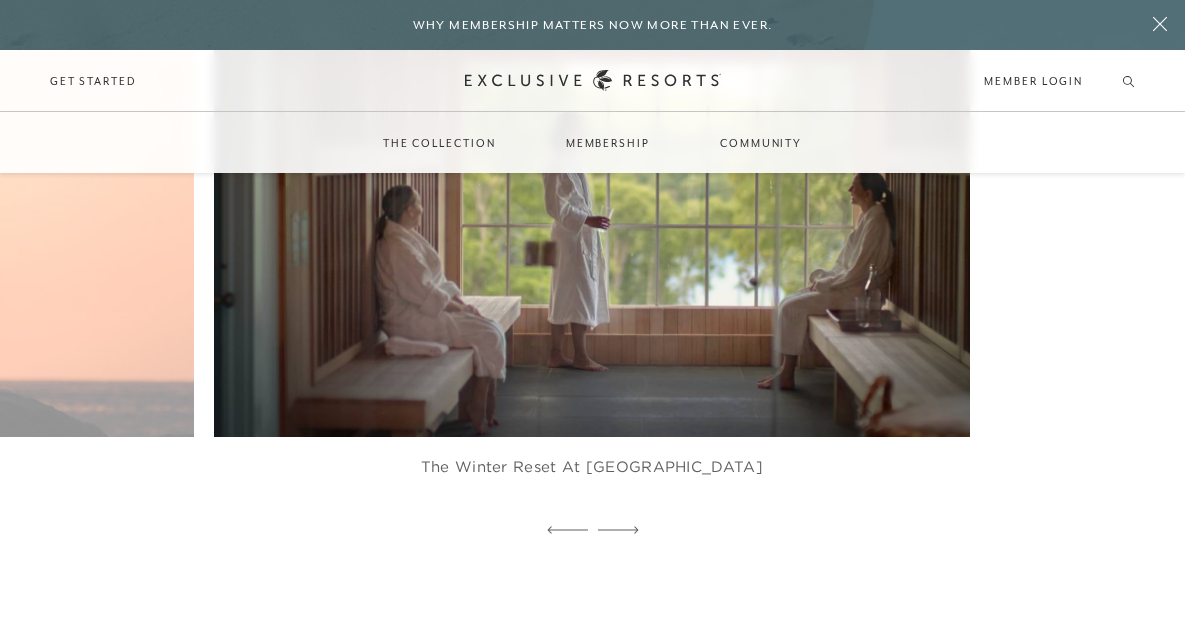 scroll, scrollTop: 1503, scrollLeft: 0, axis: vertical 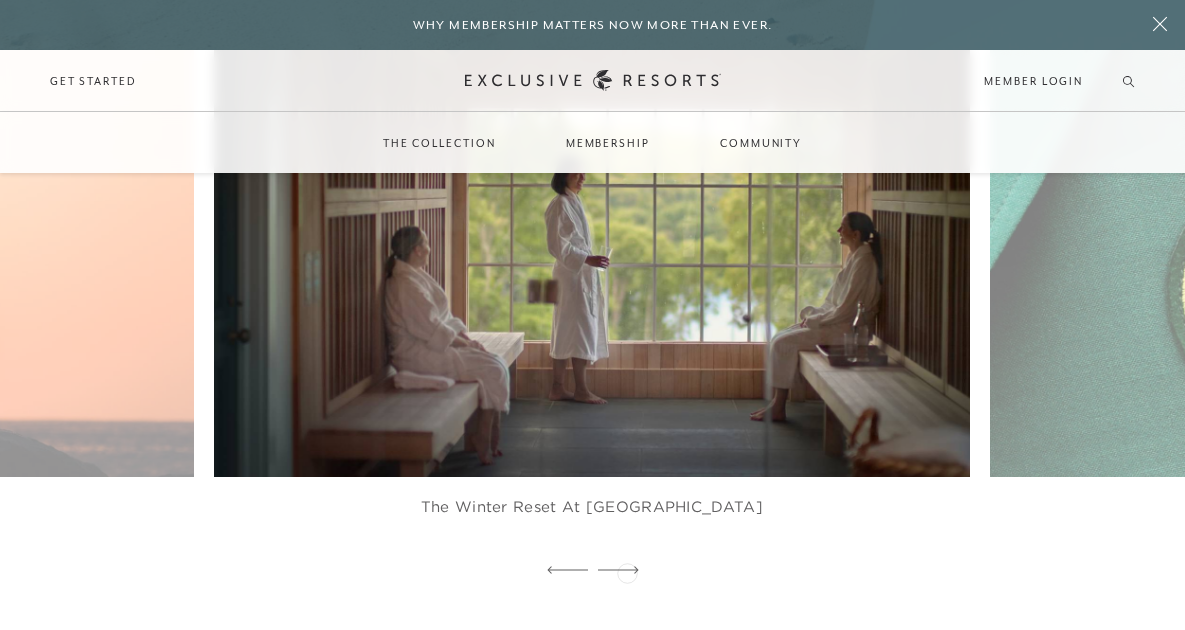 click 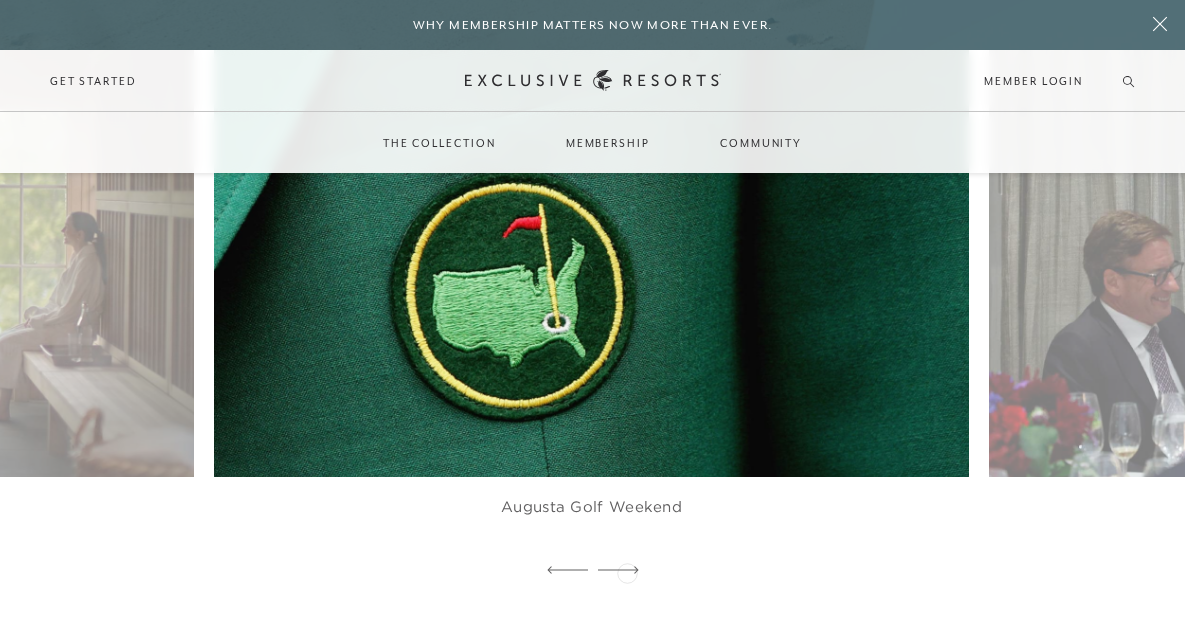 click 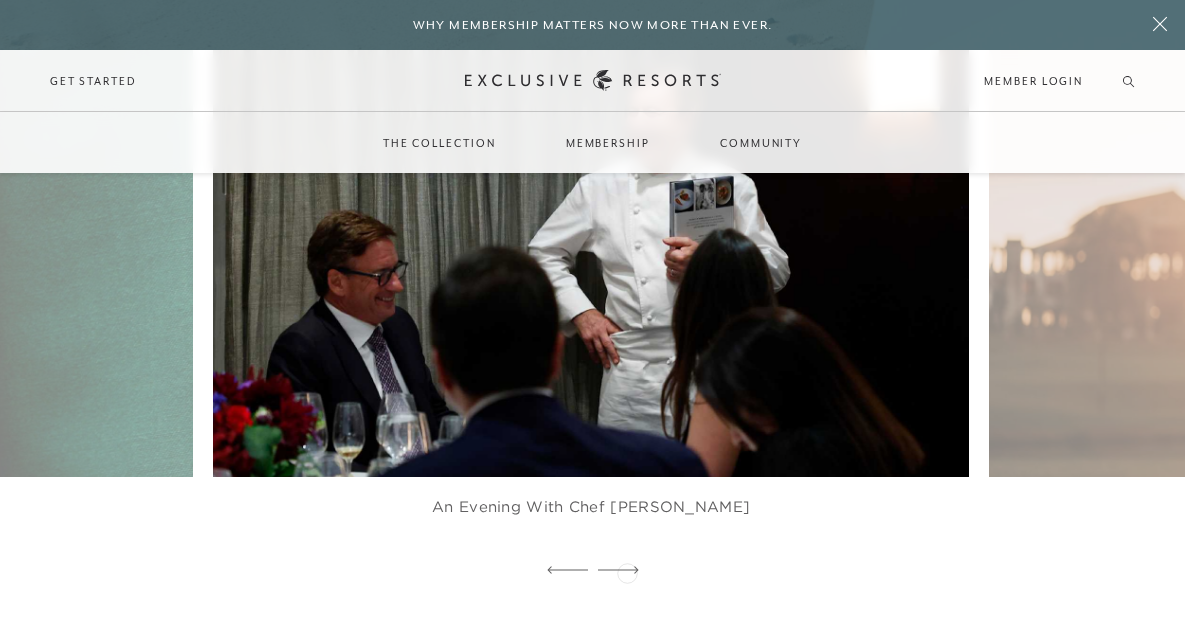 click 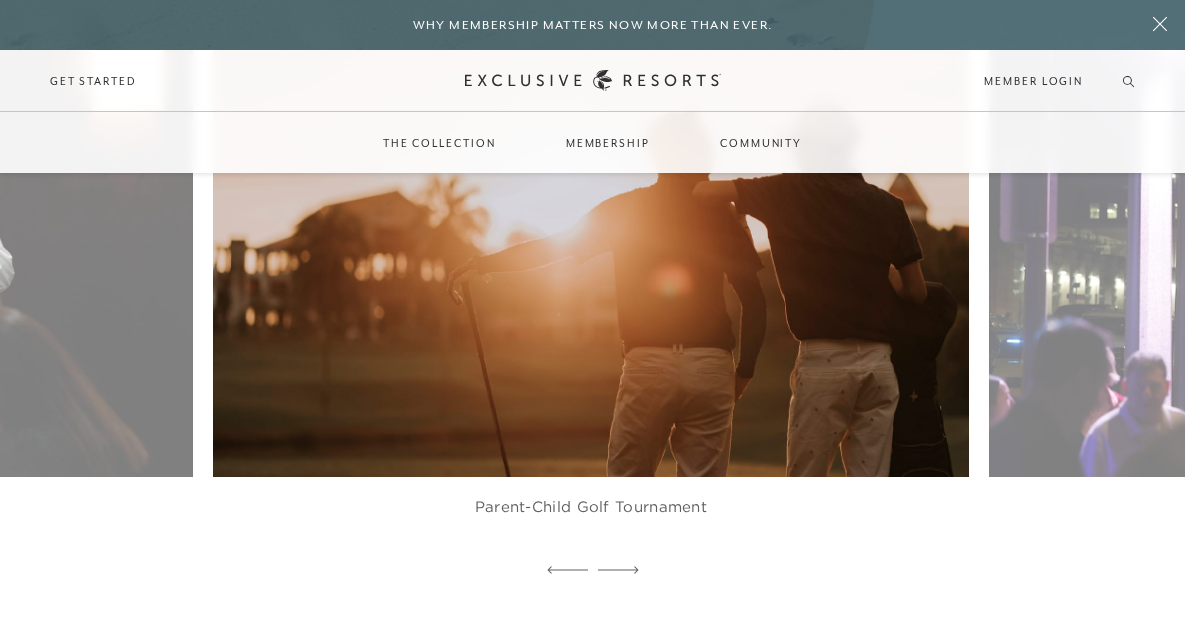 click 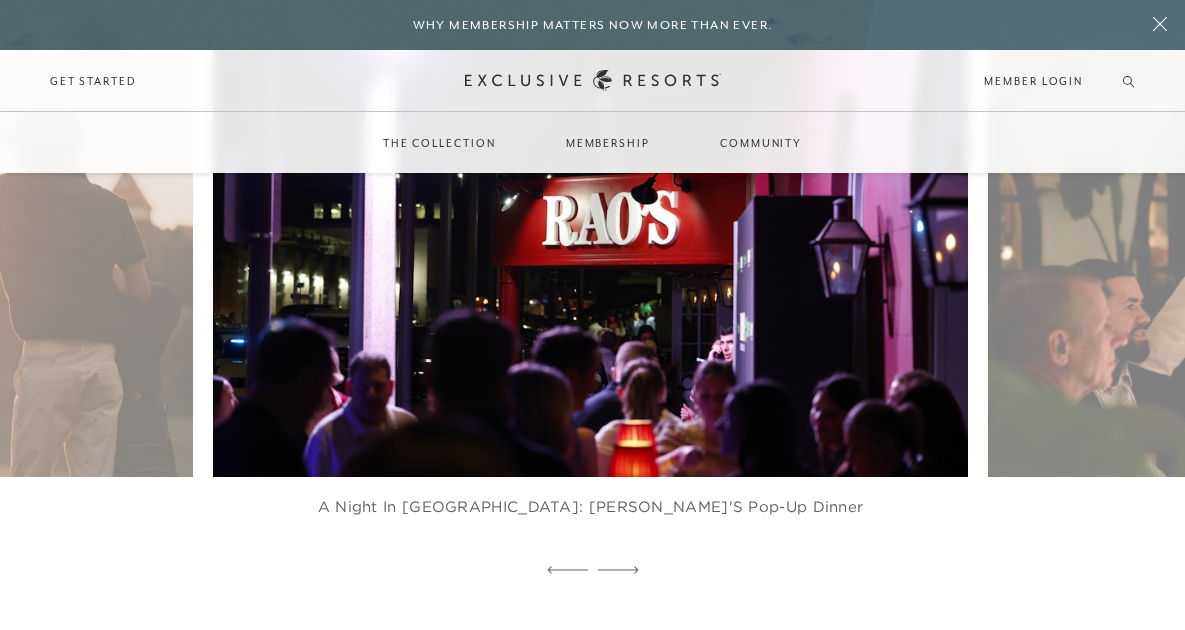 click 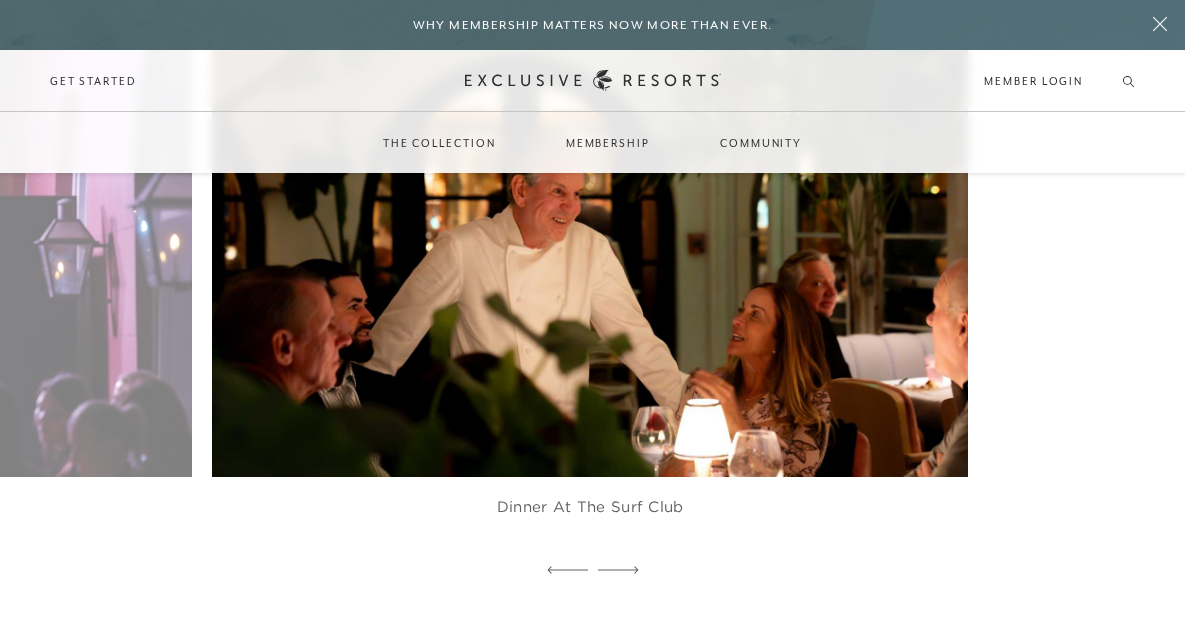 click 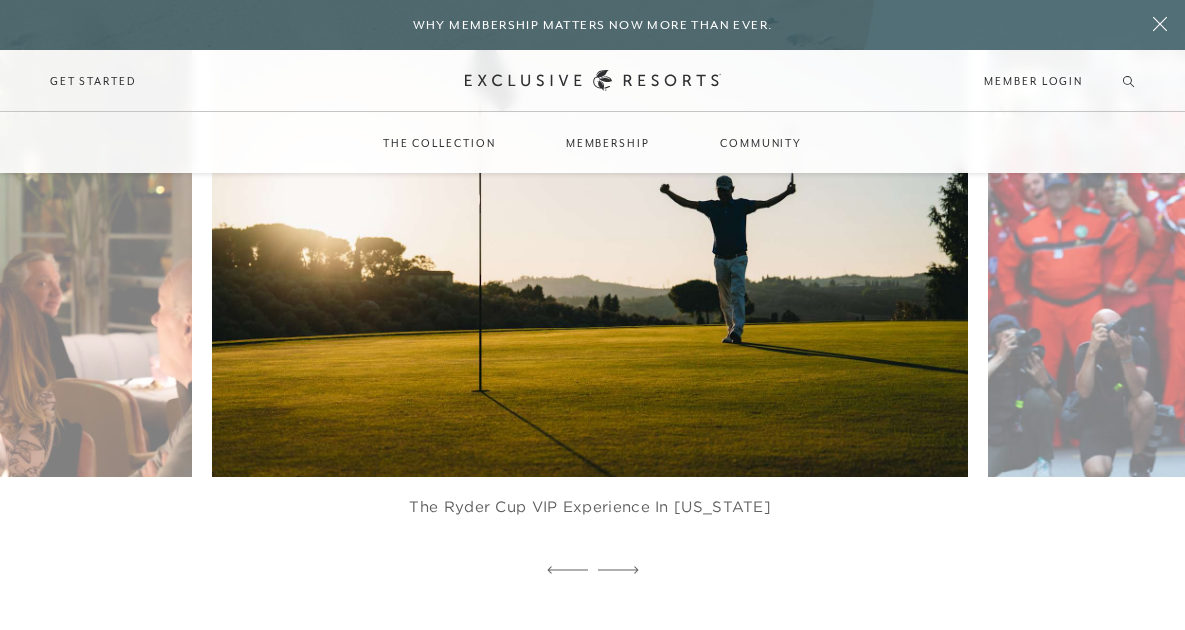 click 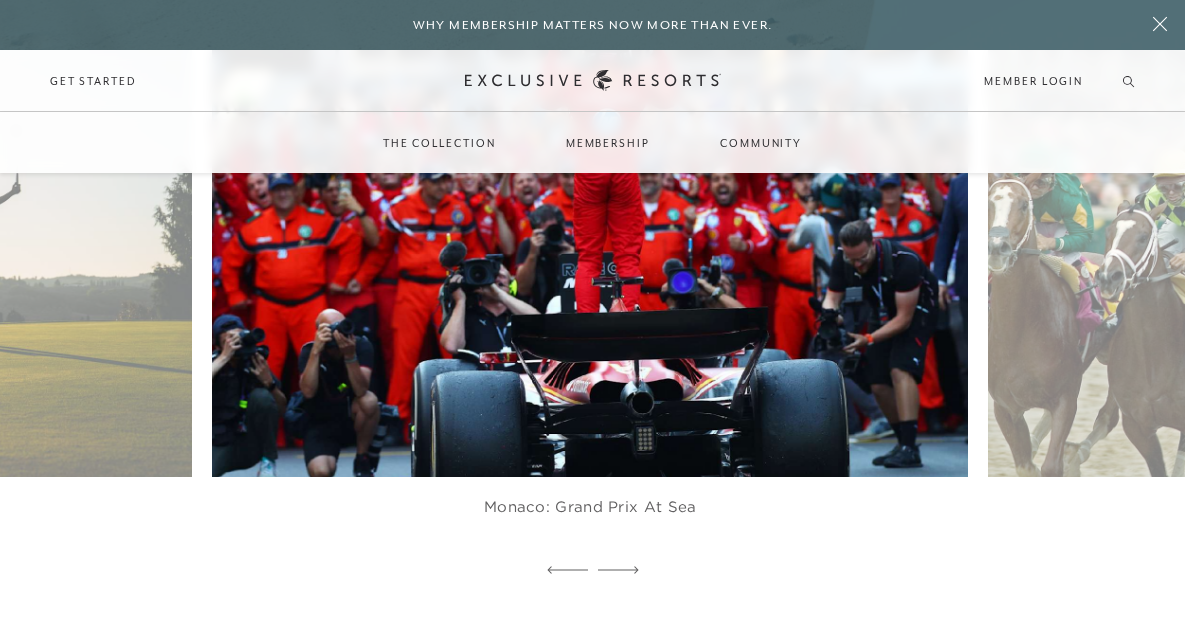 click 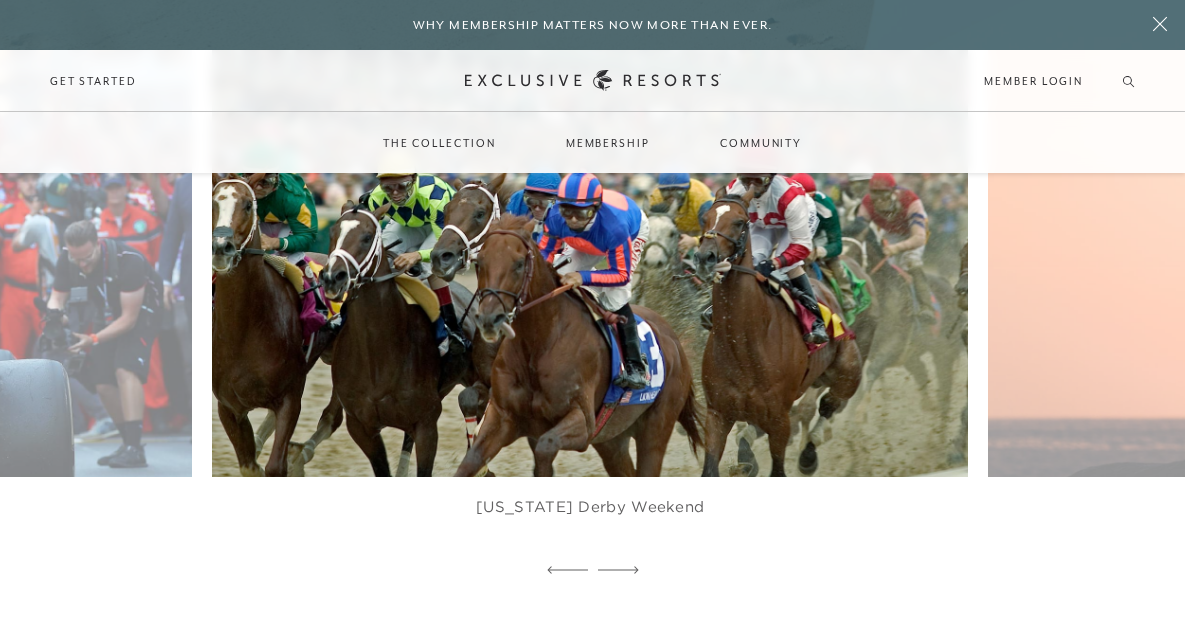 click 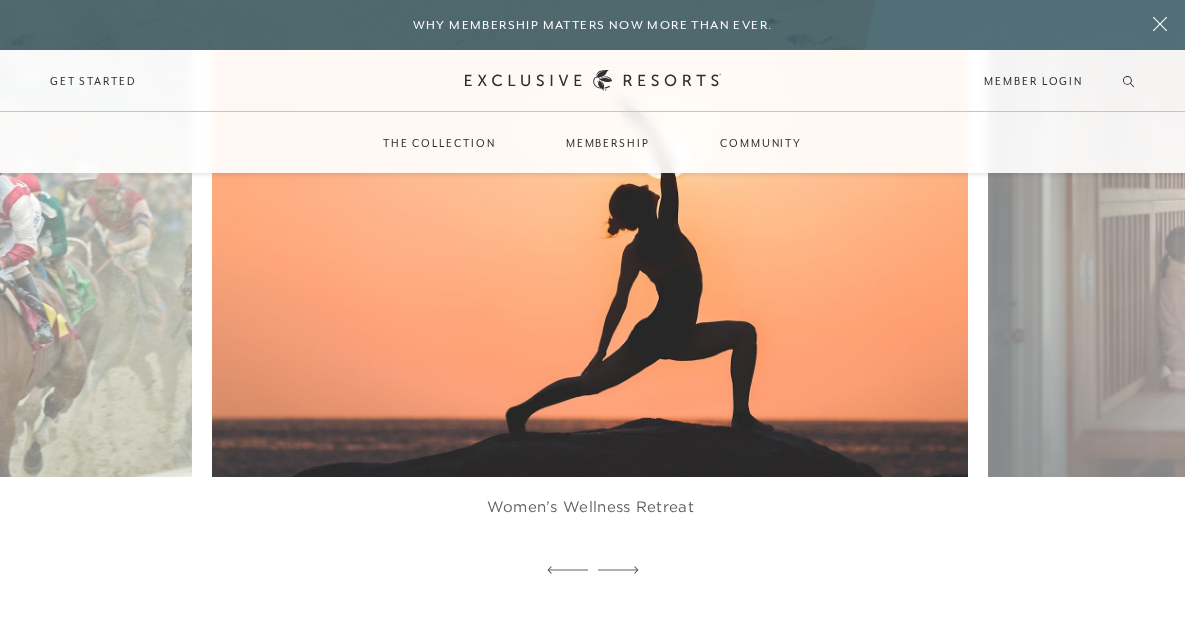 click 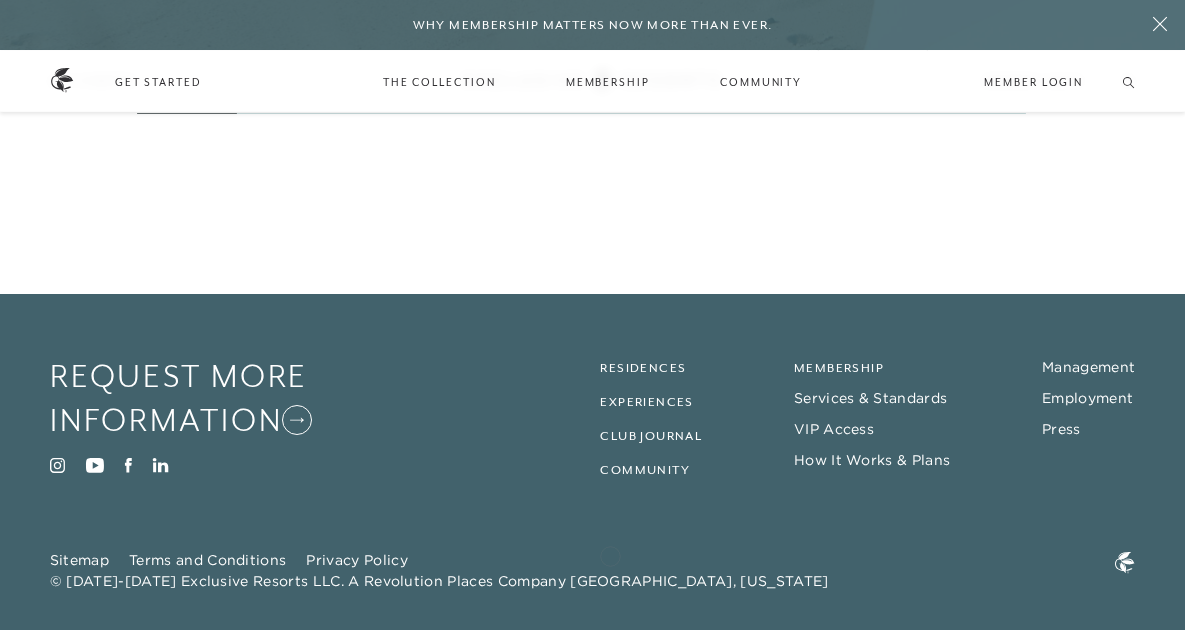 scroll, scrollTop: 4935, scrollLeft: 0, axis: vertical 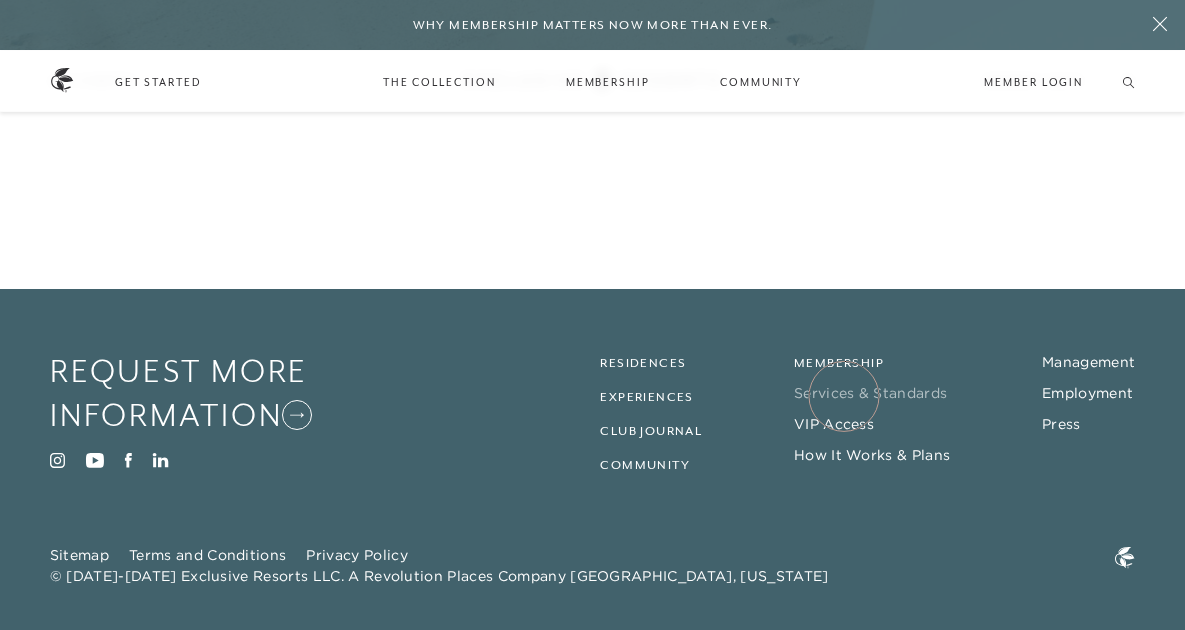 click on "Services & Standards" at bounding box center (870, 393) 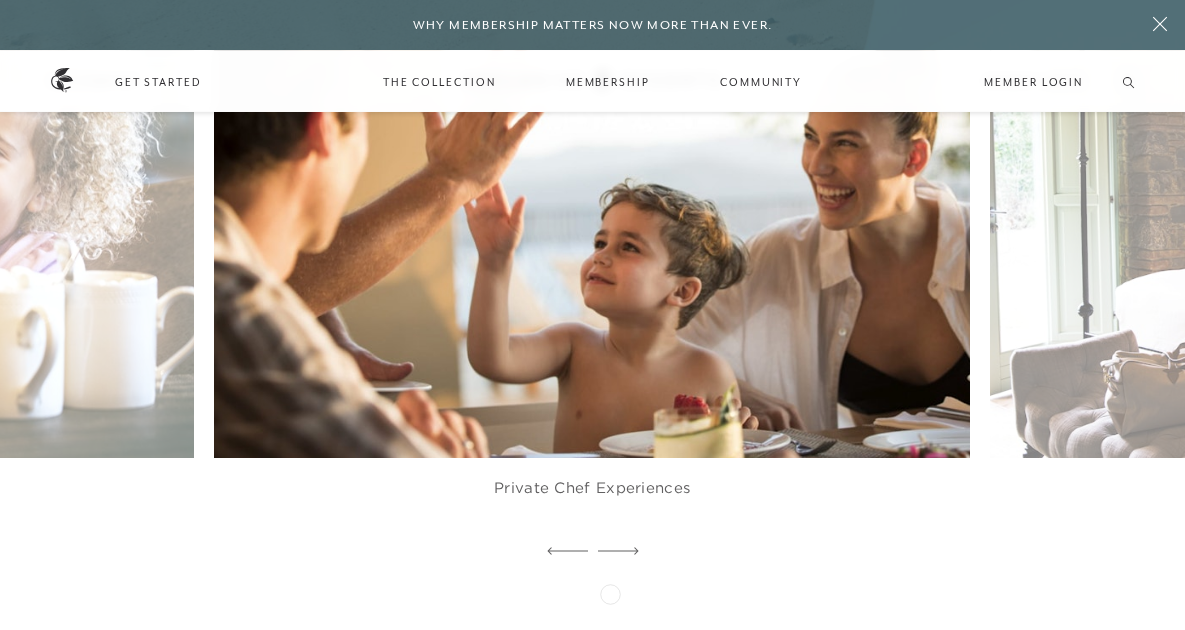 scroll, scrollTop: 3656, scrollLeft: 0, axis: vertical 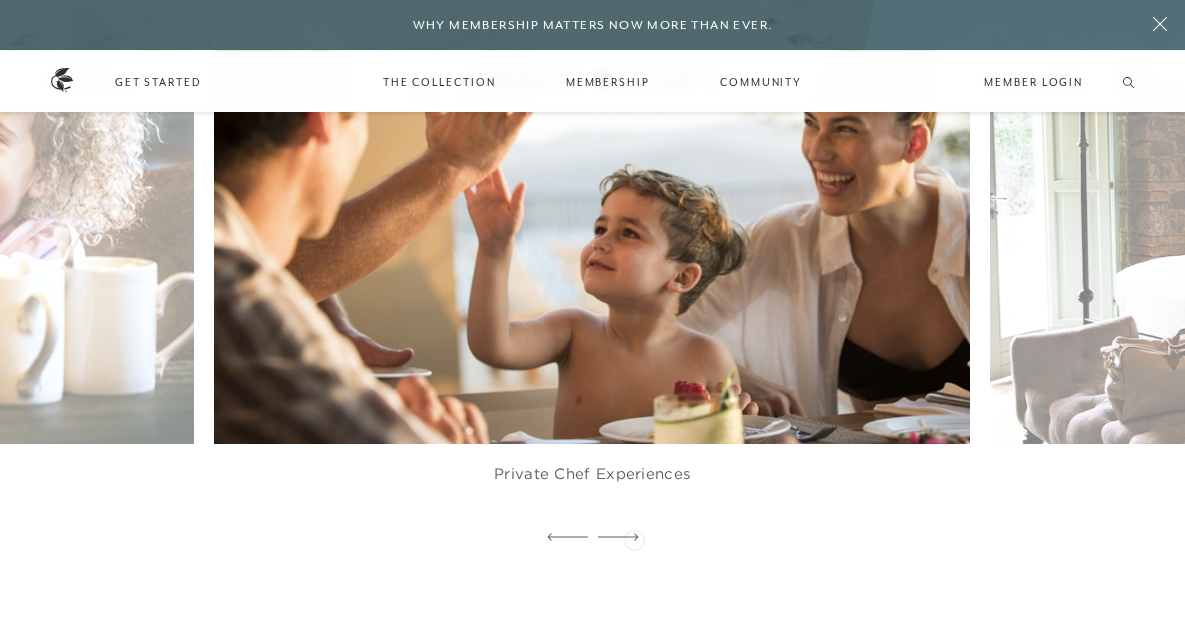 click 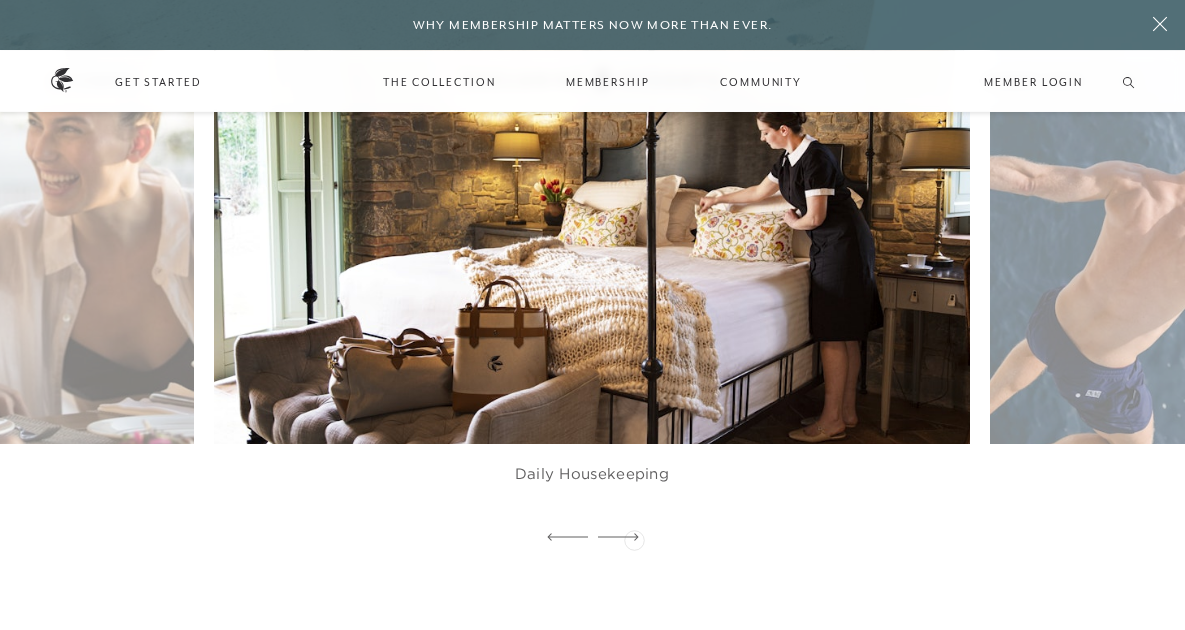click 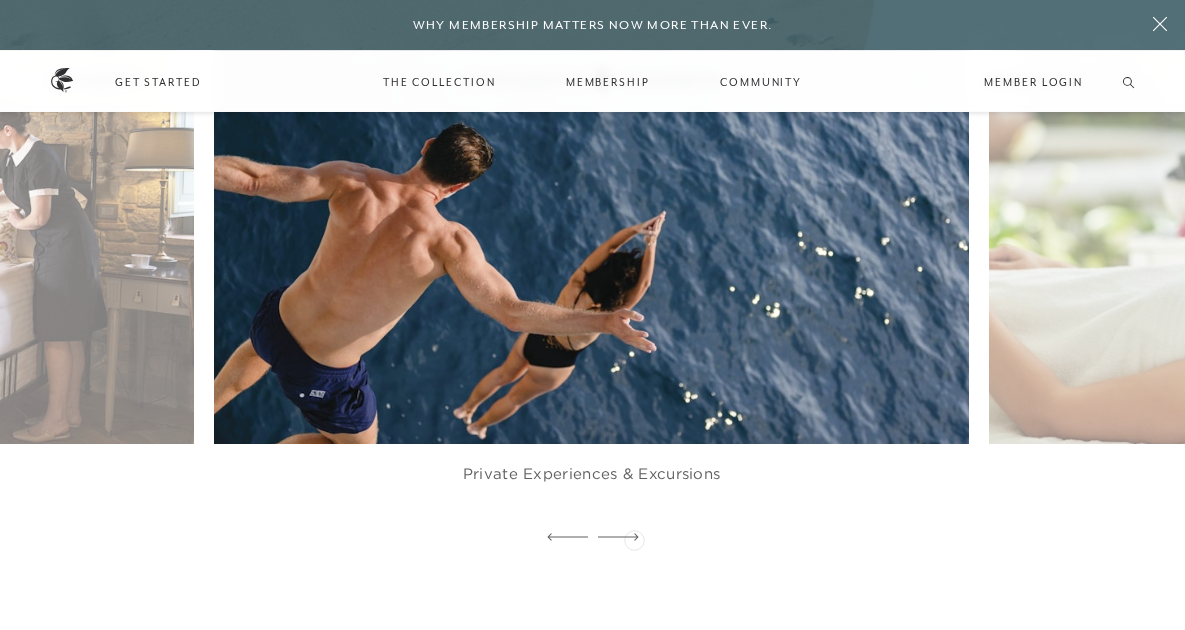 click 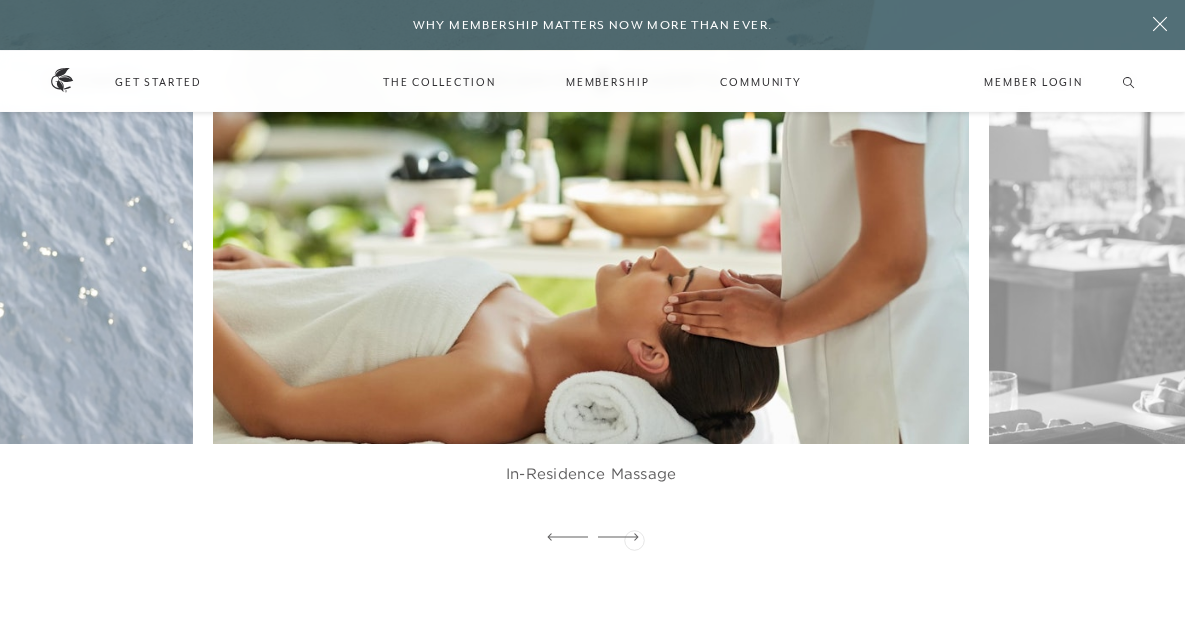 click 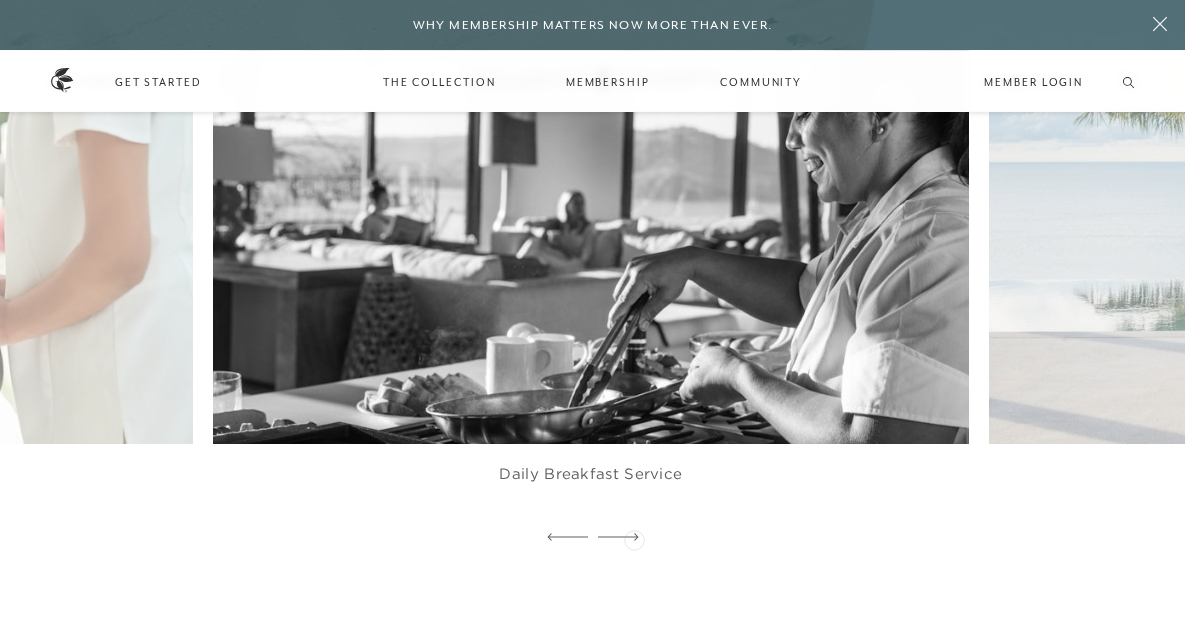 click 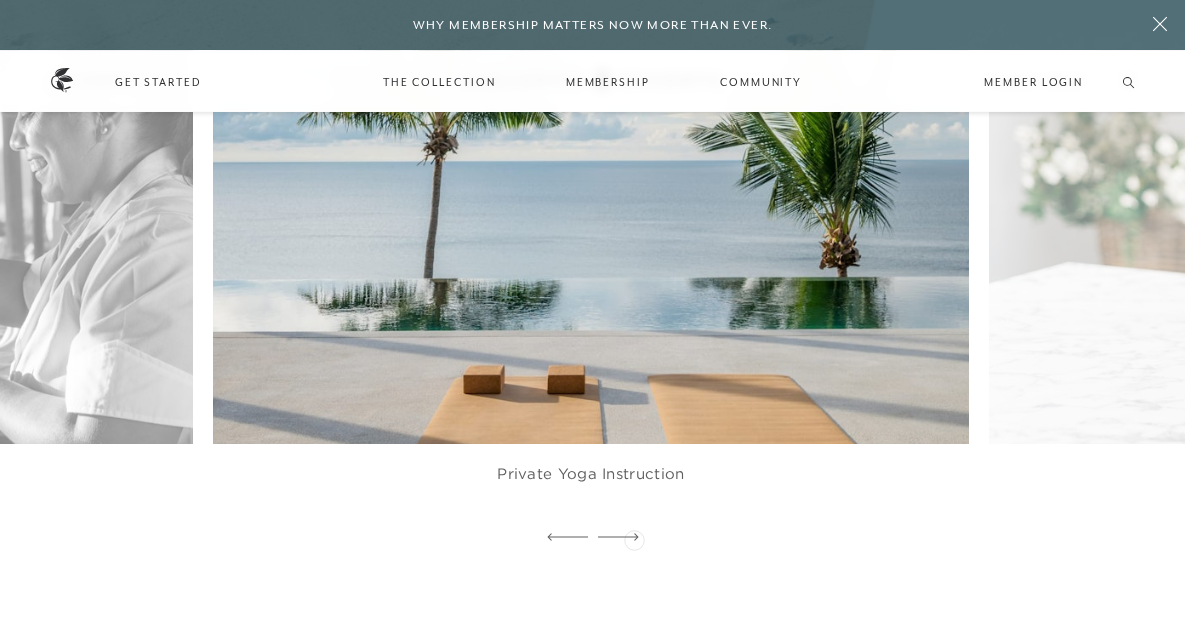 click 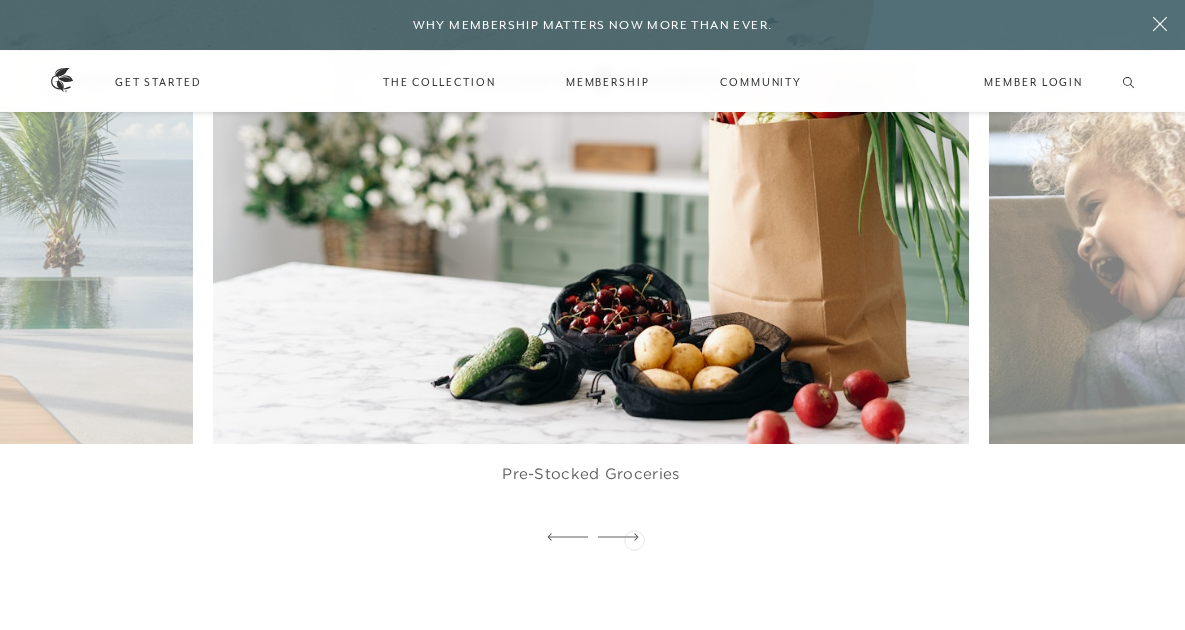 click 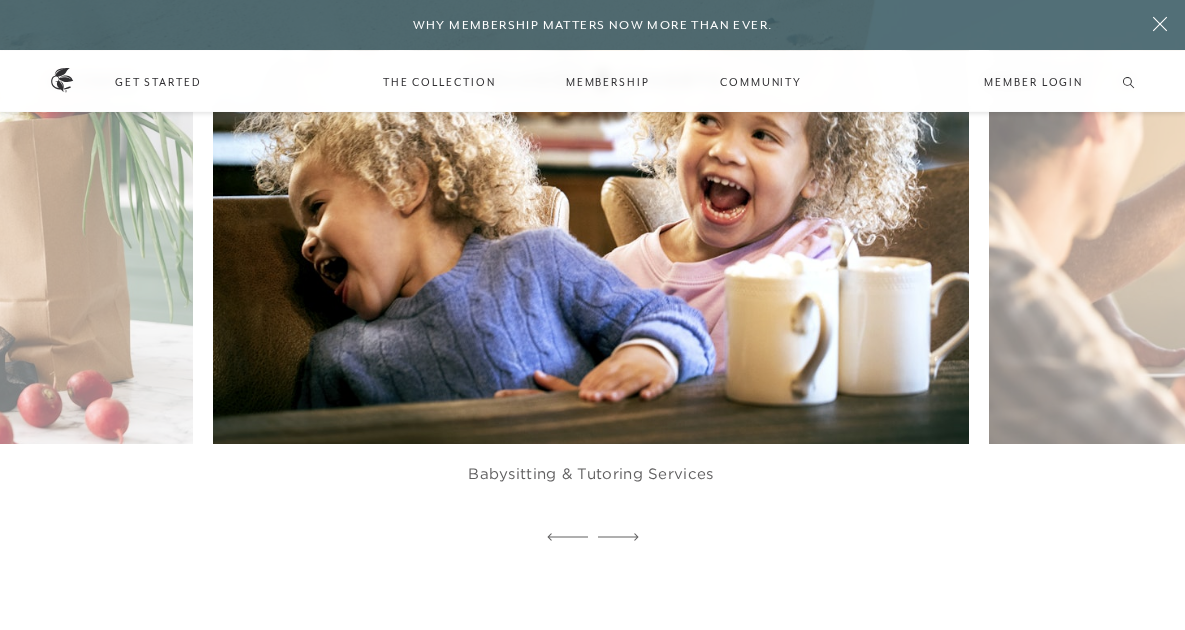 click 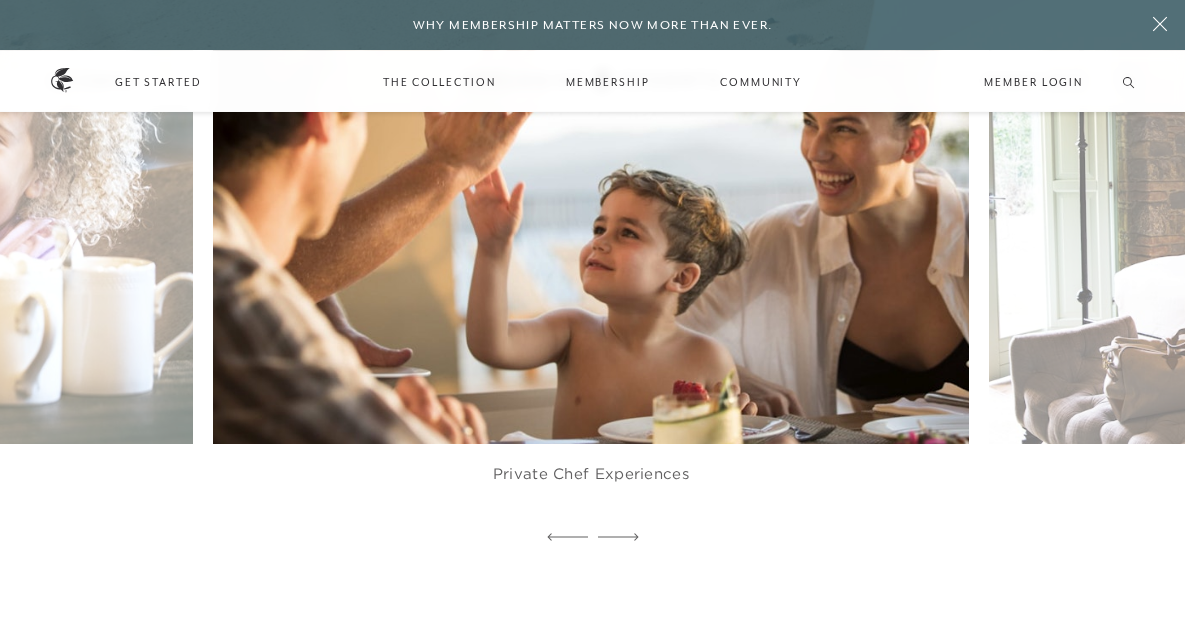 click 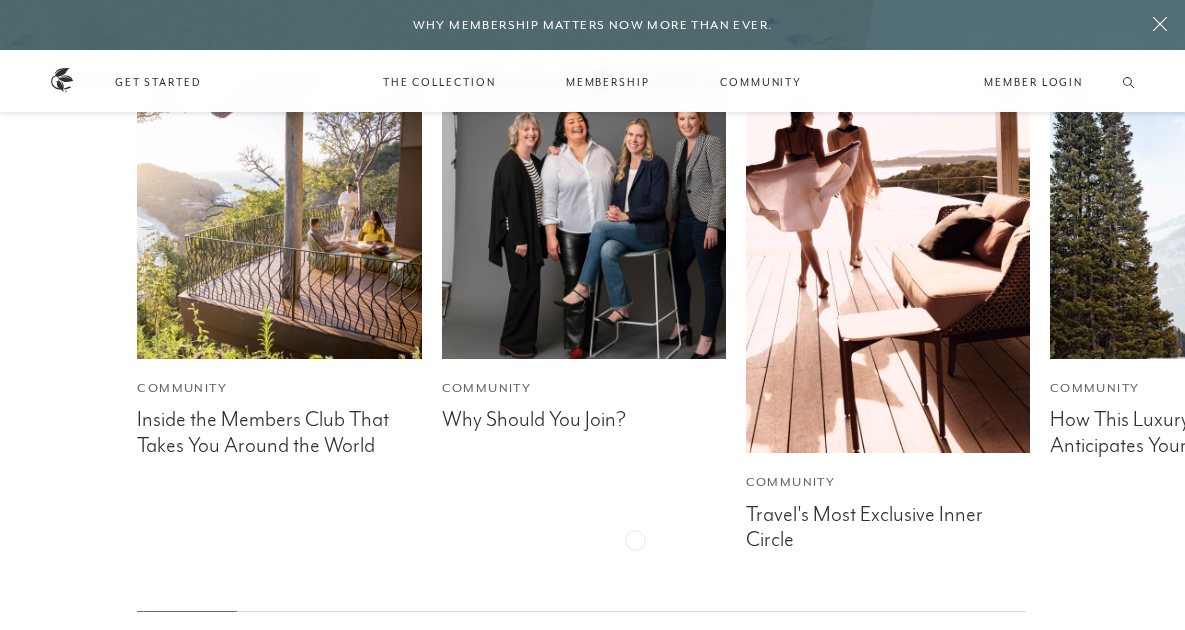 scroll, scrollTop: 4446, scrollLeft: 0, axis: vertical 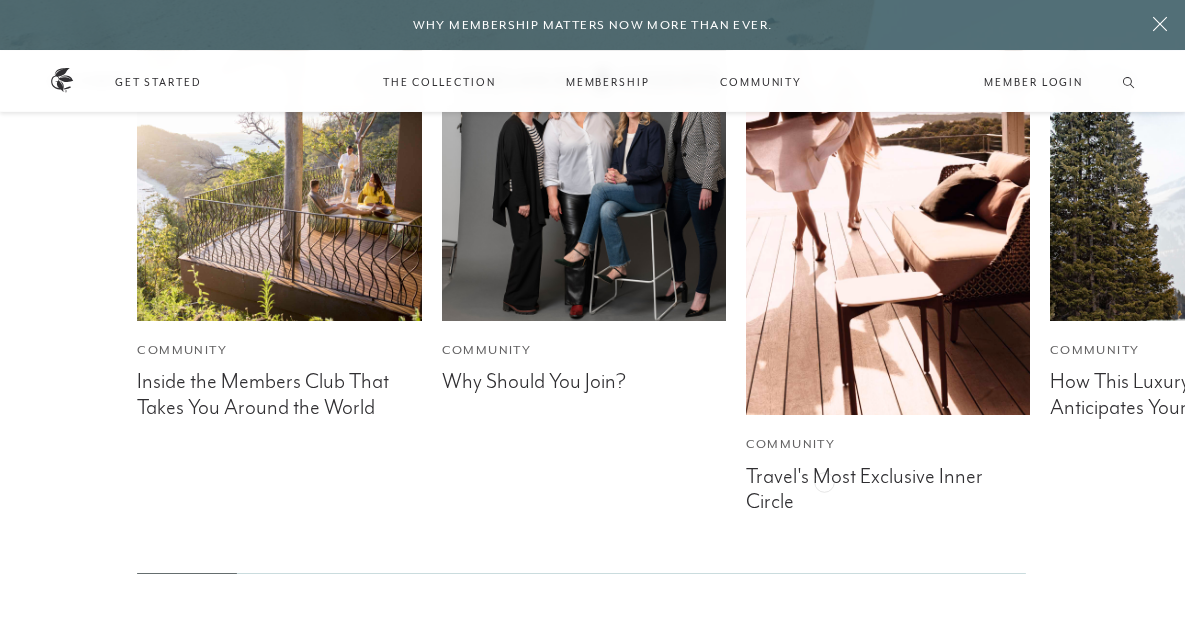 click on "Travel's Most Exclusive Inner Circle" at bounding box center (888, 486) 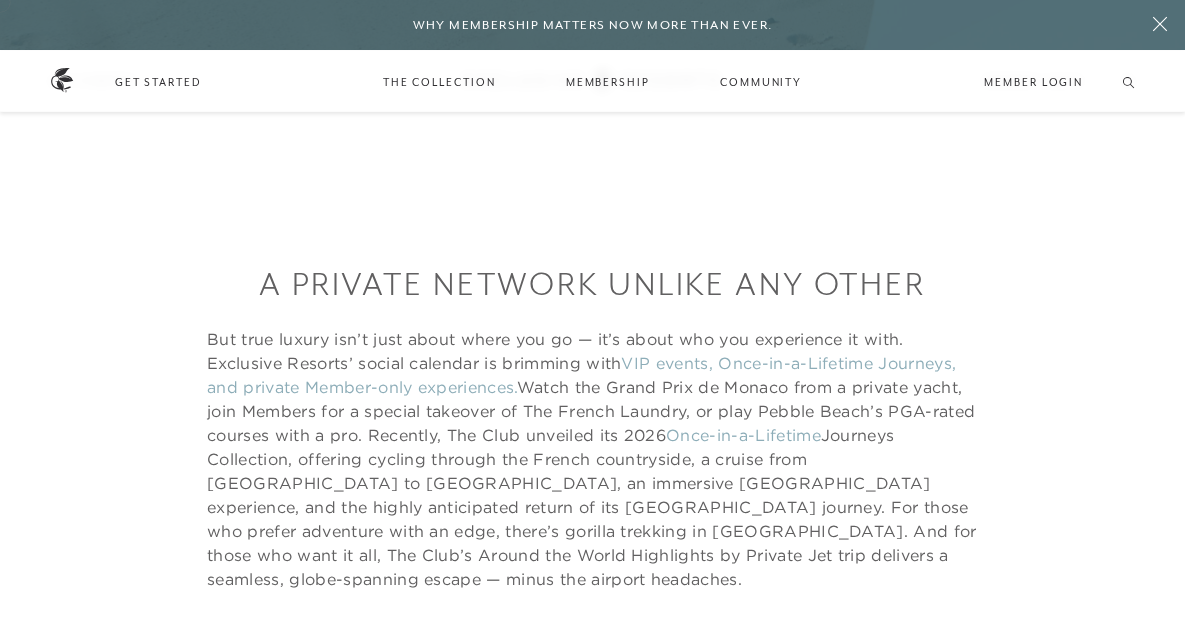 scroll, scrollTop: 2984, scrollLeft: 0, axis: vertical 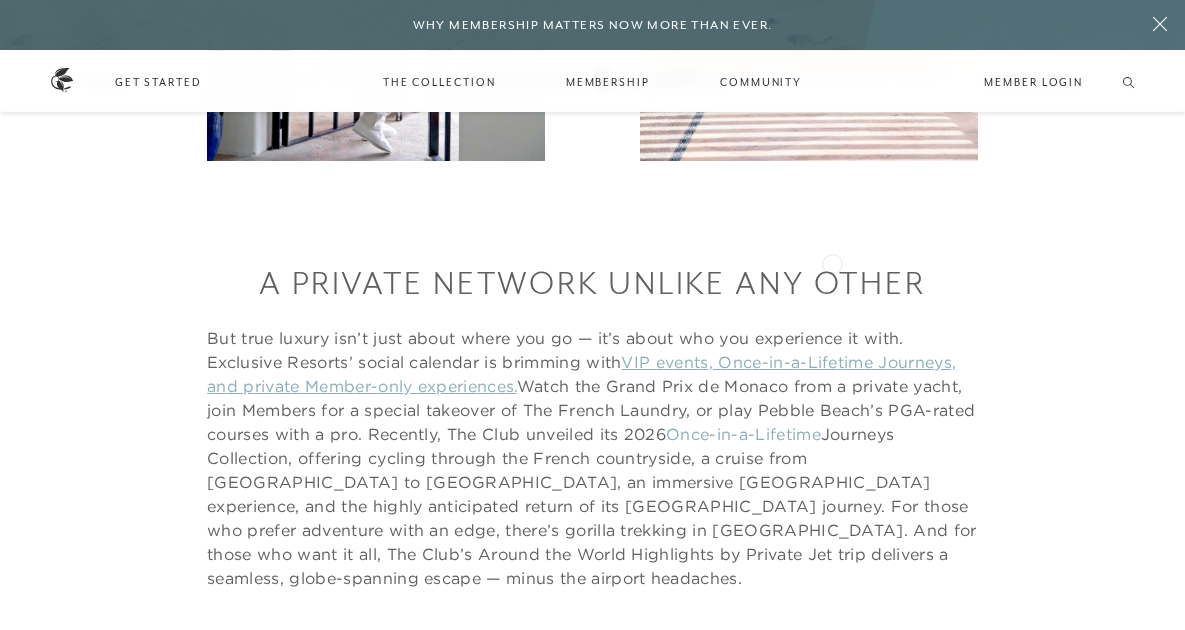 click on "VIP events, Once-in-a-Lifetime Journeys, and private Member-only experiences." at bounding box center (581, 374) 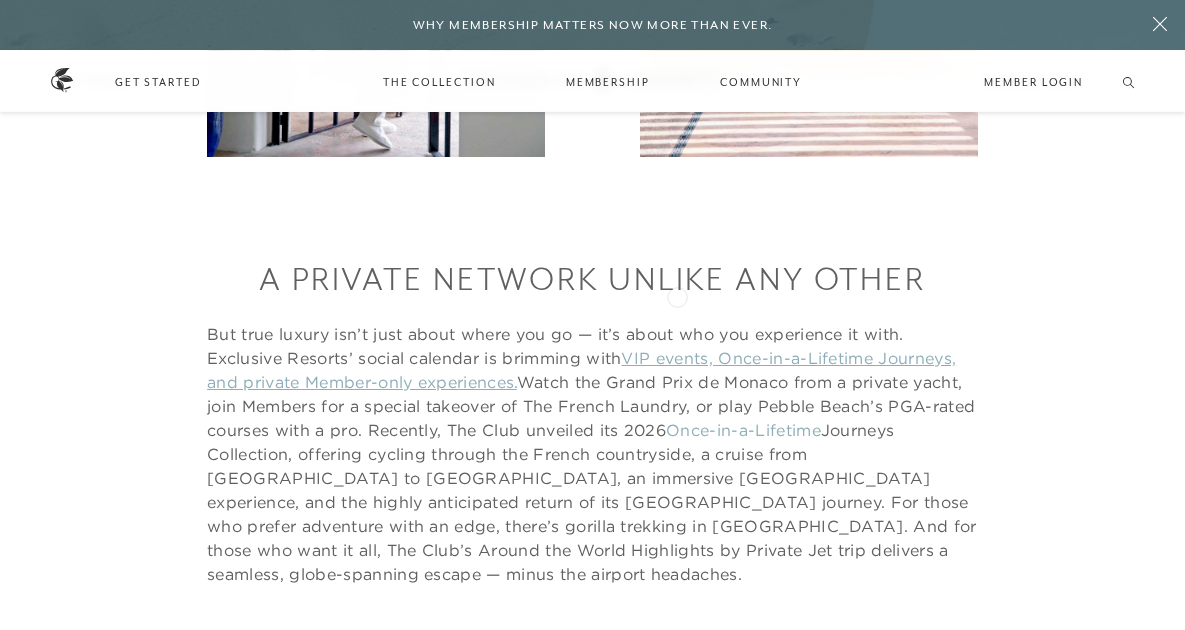scroll, scrollTop: 2988, scrollLeft: 0, axis: vertical 